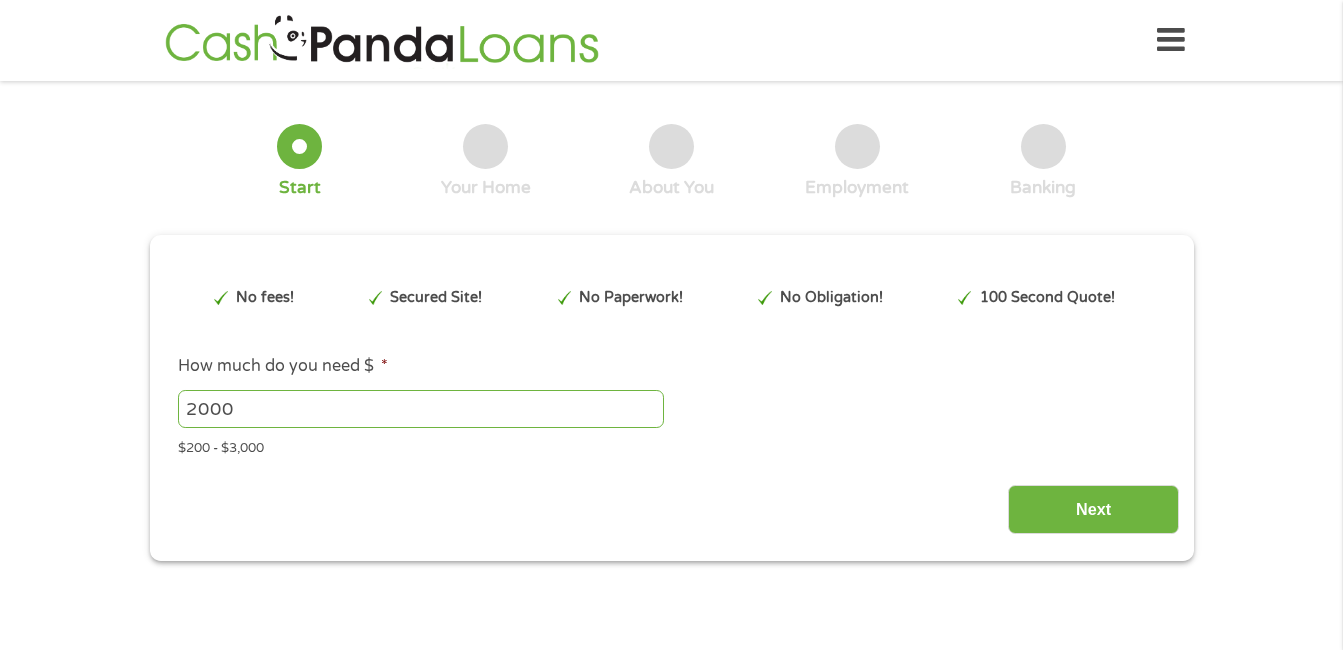 scroll, scrollTop: 0, scrollLeft: 0, axis: both 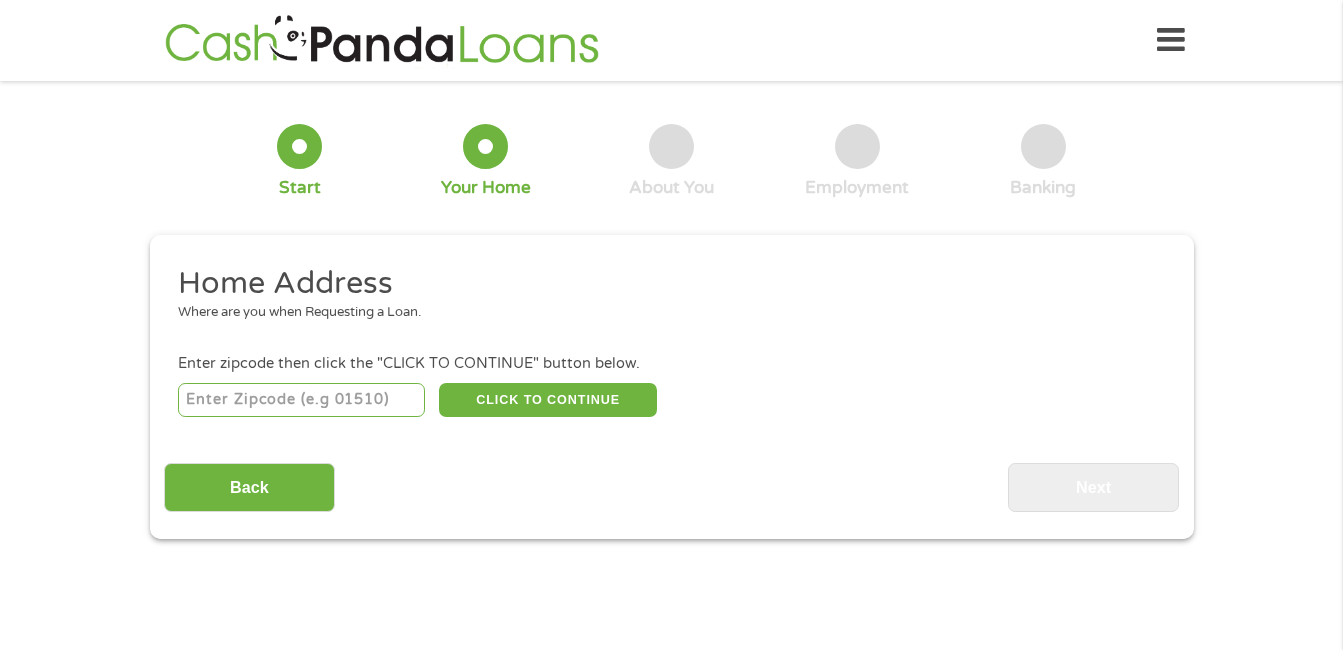 click at bounding box center [301, 400] 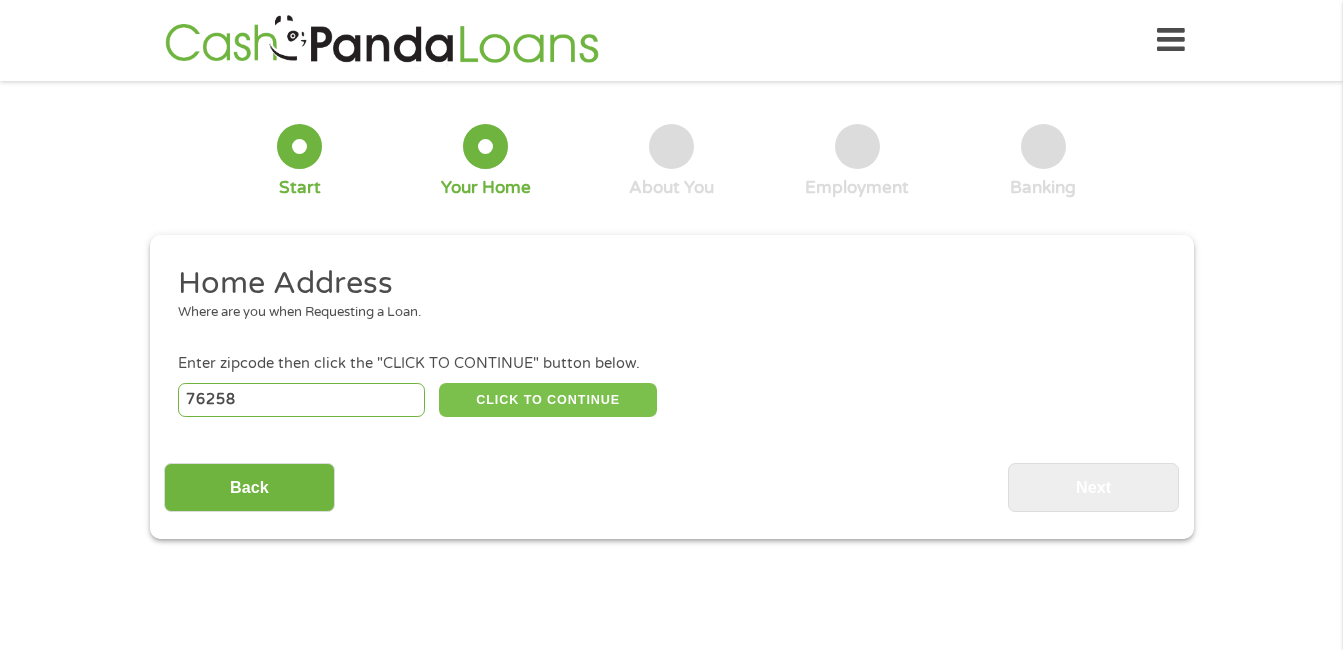 click on "CLICK TO CONTINUE" at bounding box center [548, 400] 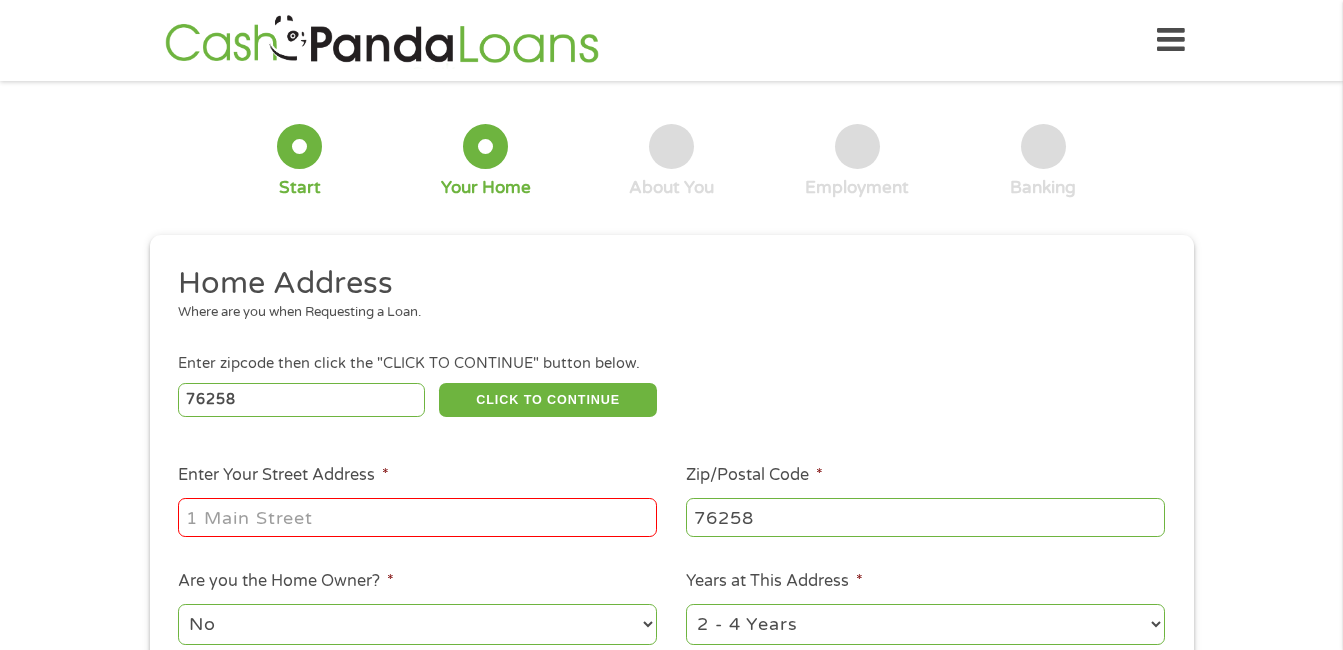 click on "Enter Your Street Address *" at bounding box center [417, 517] 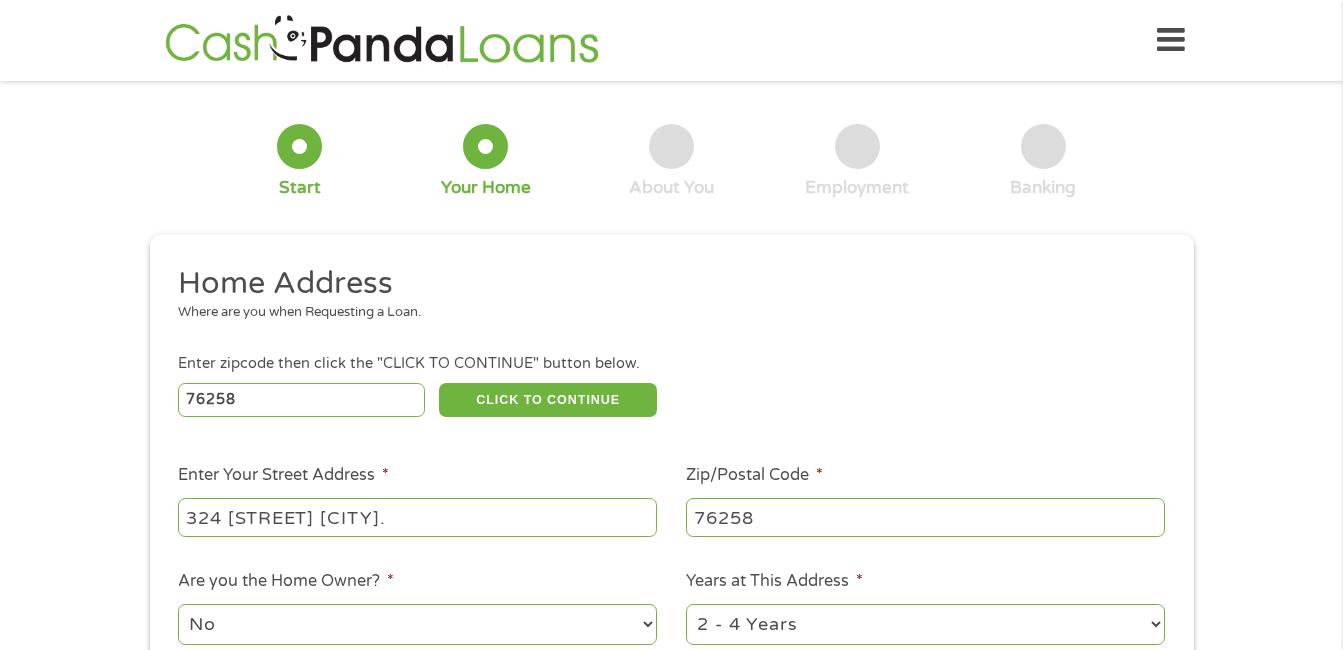 type on "324 [STREET] [CITY]." 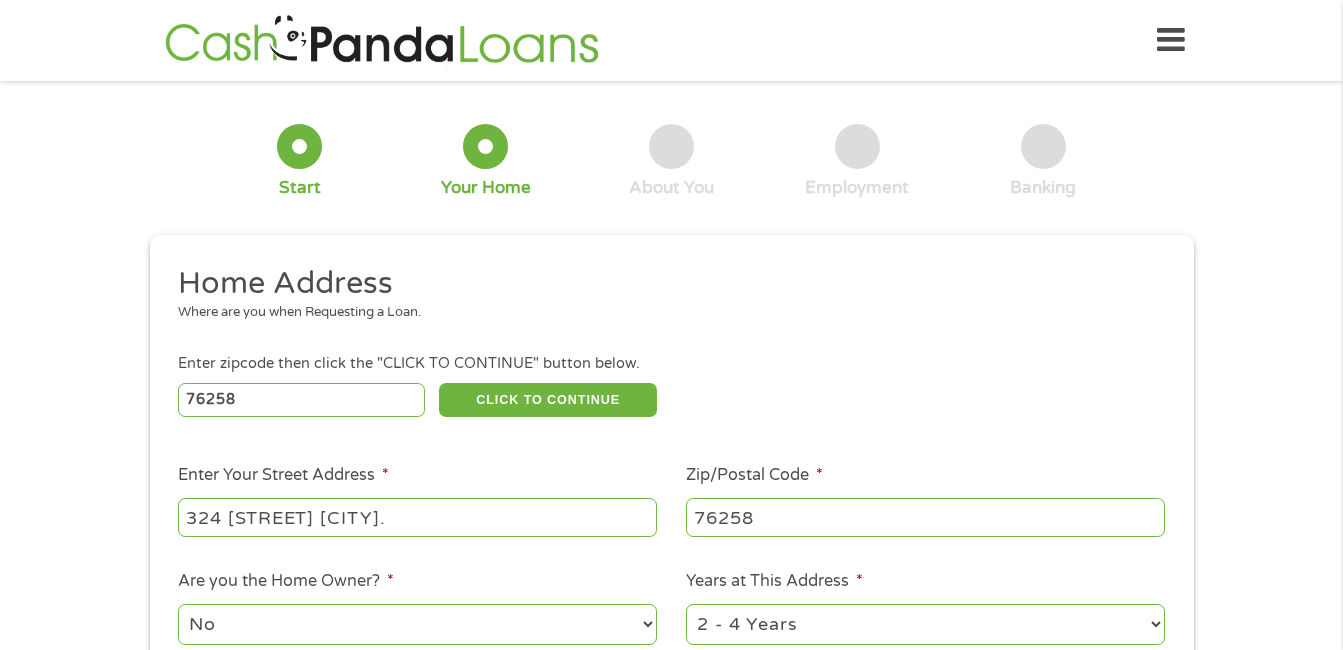 click on "No Yes" at bounding box center (417, 624) 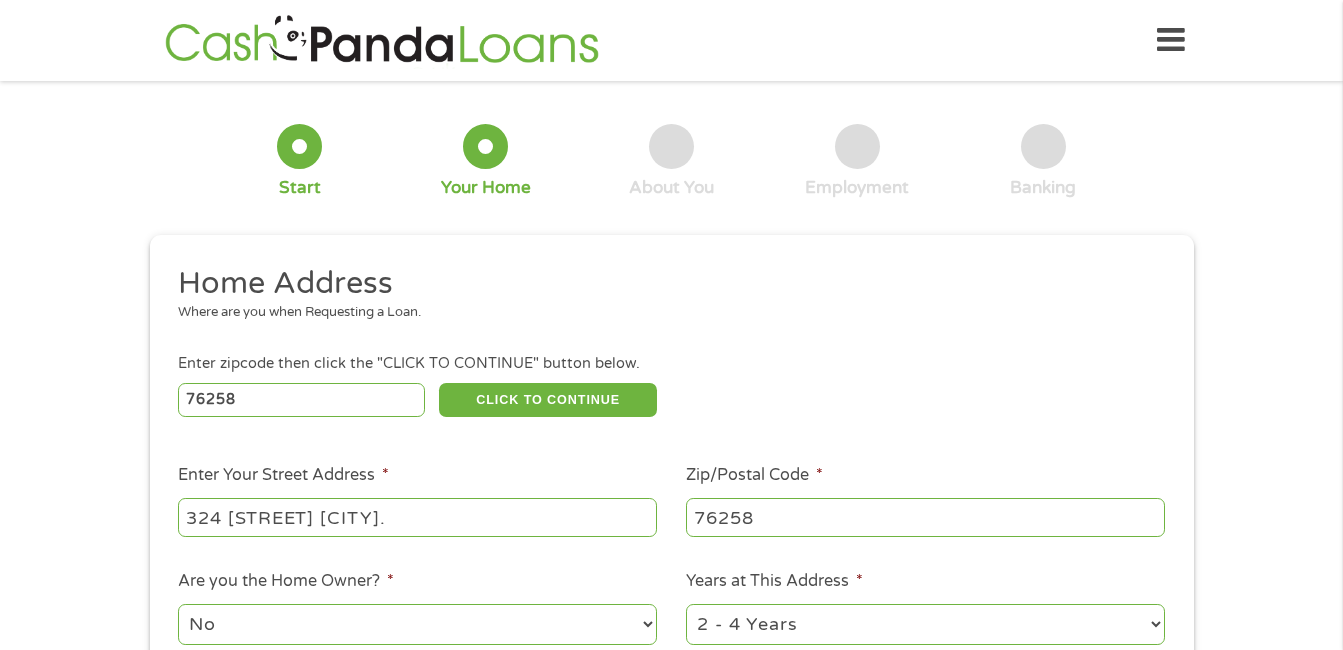 select on "yes" 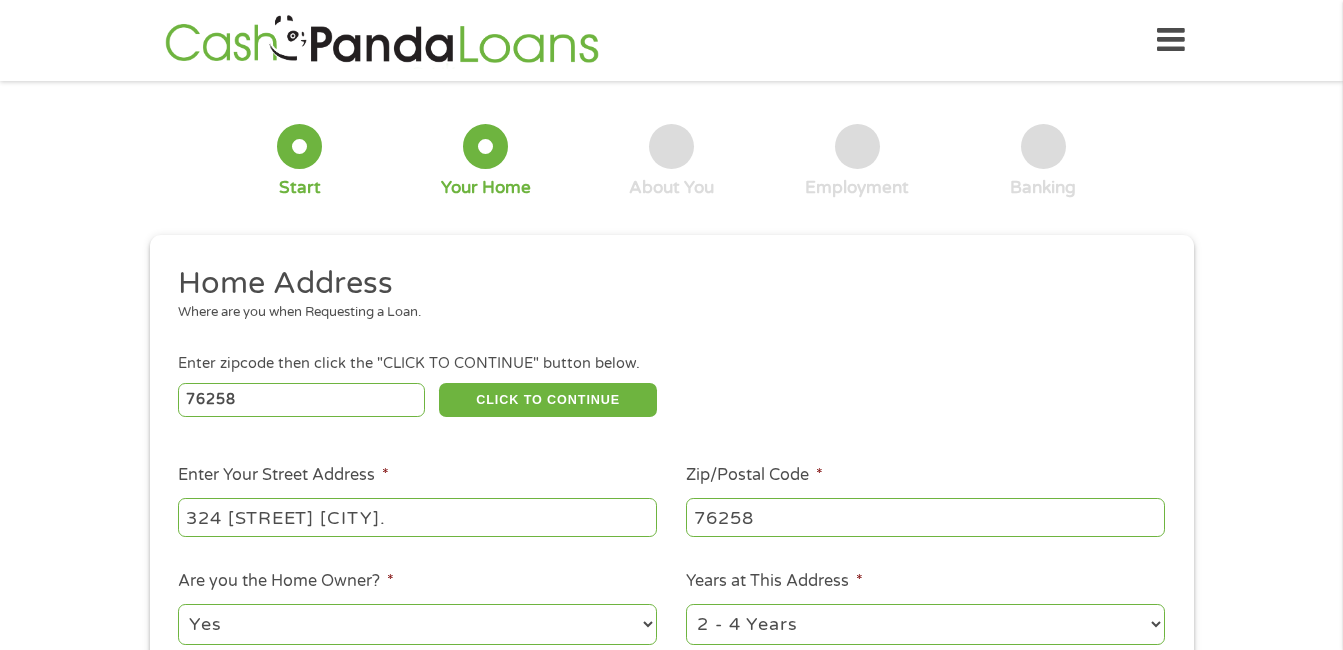 click on "1 Year or less 1 - 2 Years 2 - 4 Years Over 4 Years" at bounding box center [925, 624] 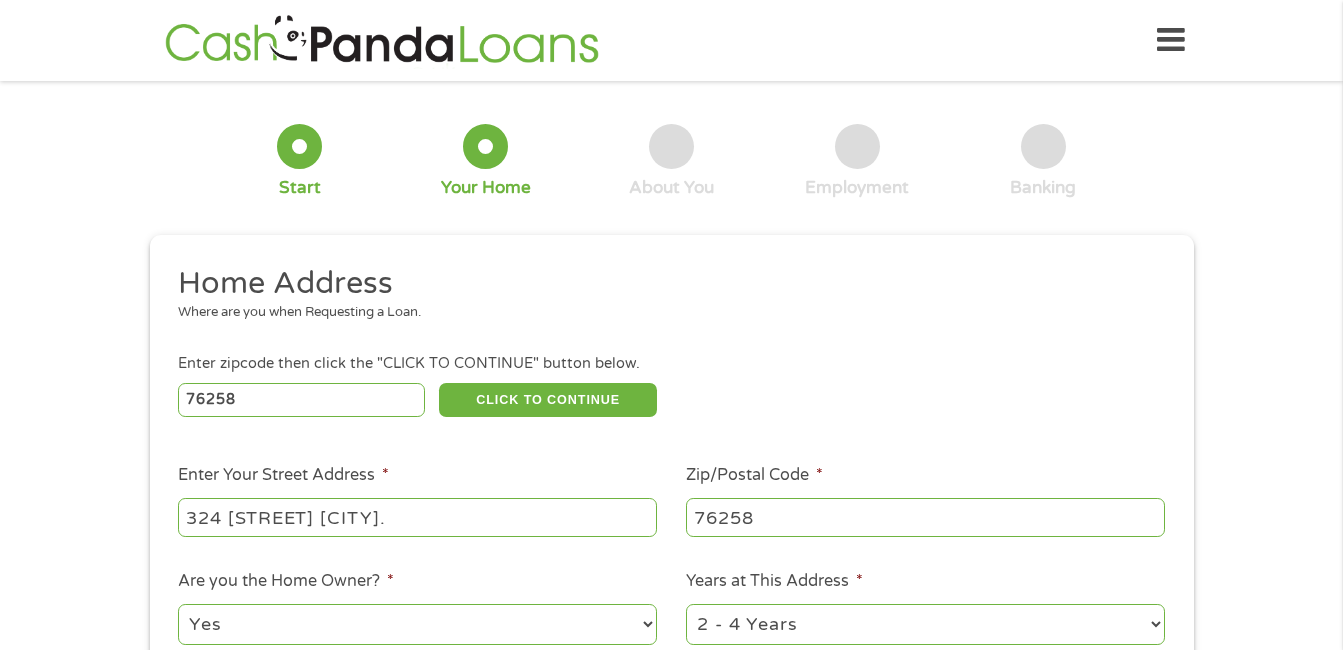 select on "60months" 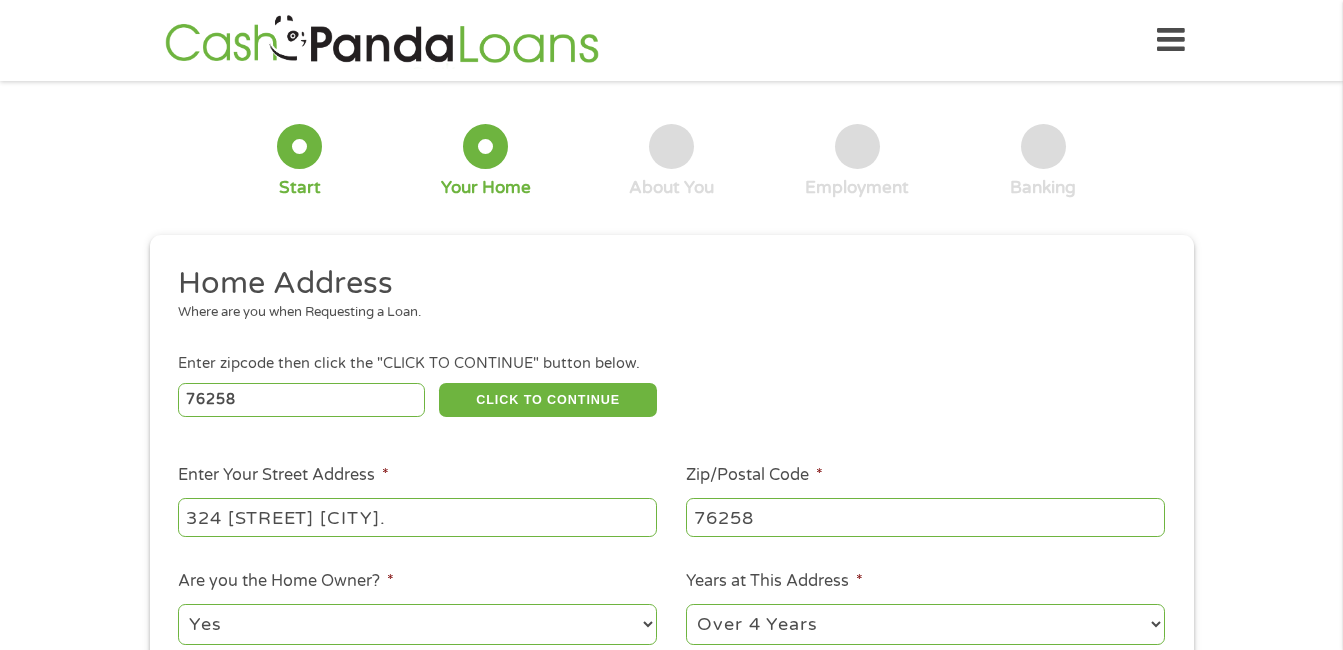 click on "1 Year or less 1 - 2 Years 2 - 4 Years Over 4 Years" at bounding box center [925, 624] 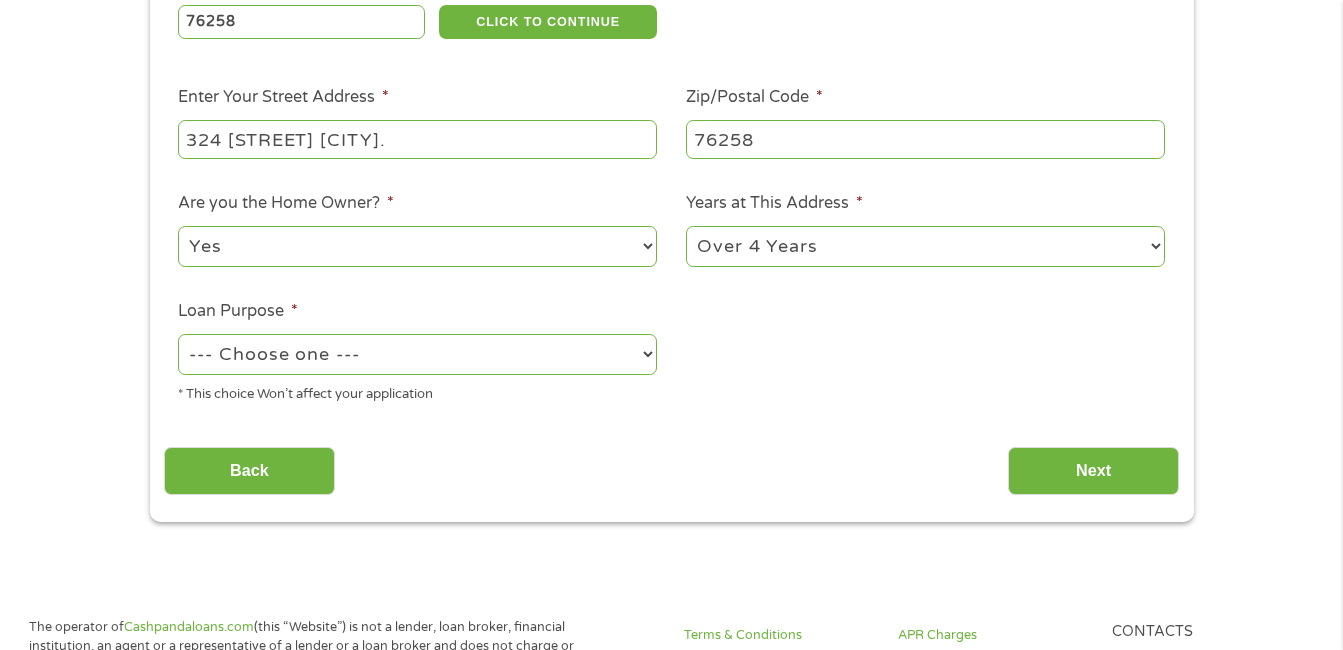 scroll, scrollTop: 403, scrollLeft: 0, axis: vertical 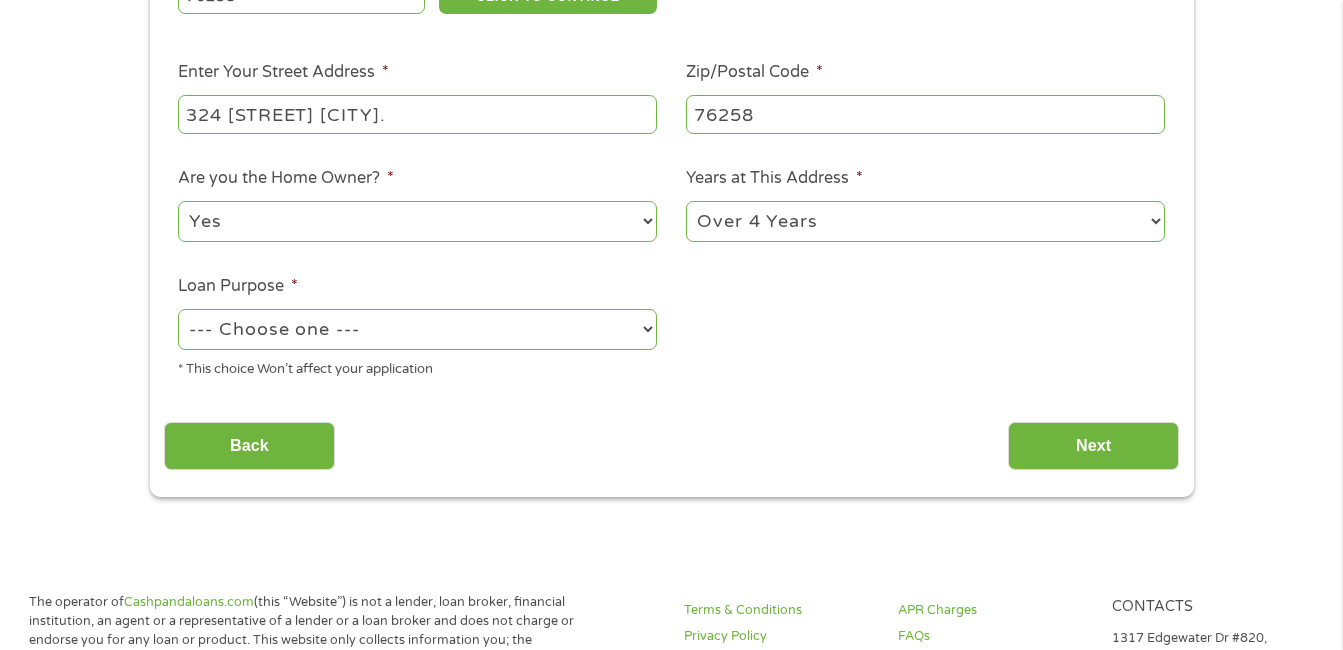 click on "--- Choose one --- Pay Bills Debt Consolidation Home Improvement Major Purchase Car Loan Short Term Cash Medical Expenses Other" at bounding box center (417, 329) 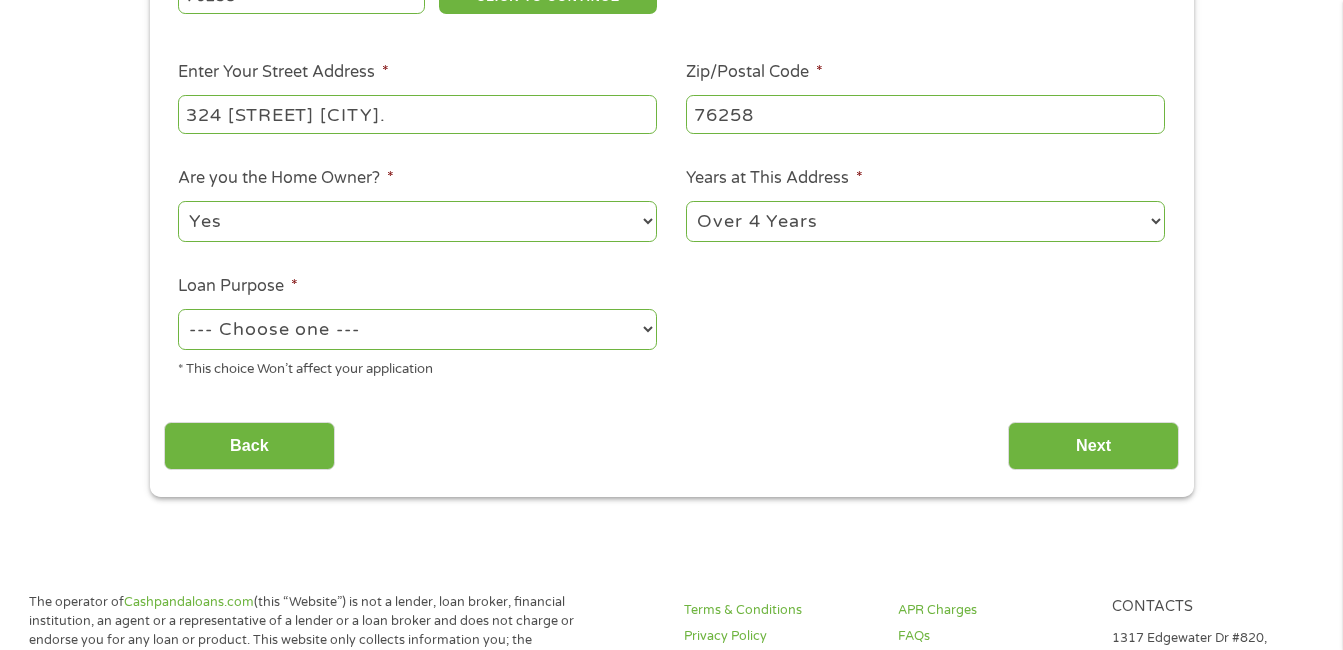 select on "other" 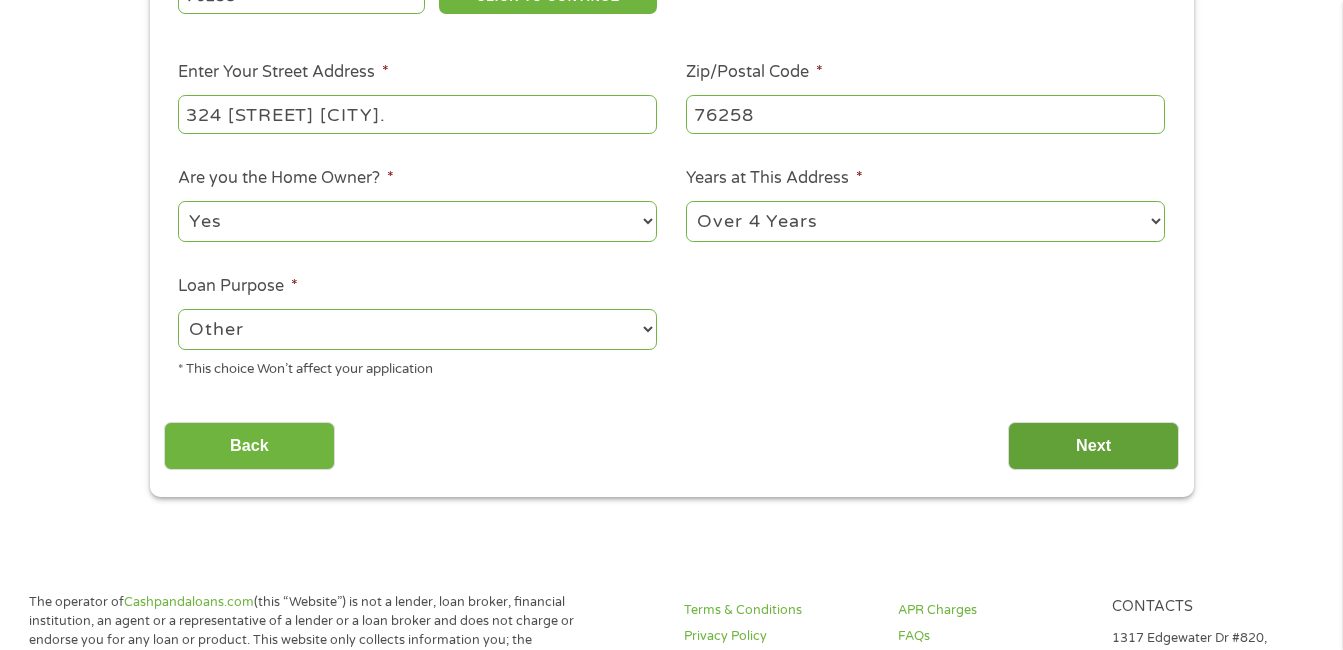 click on "Next" at bounding box center (1093, 446) 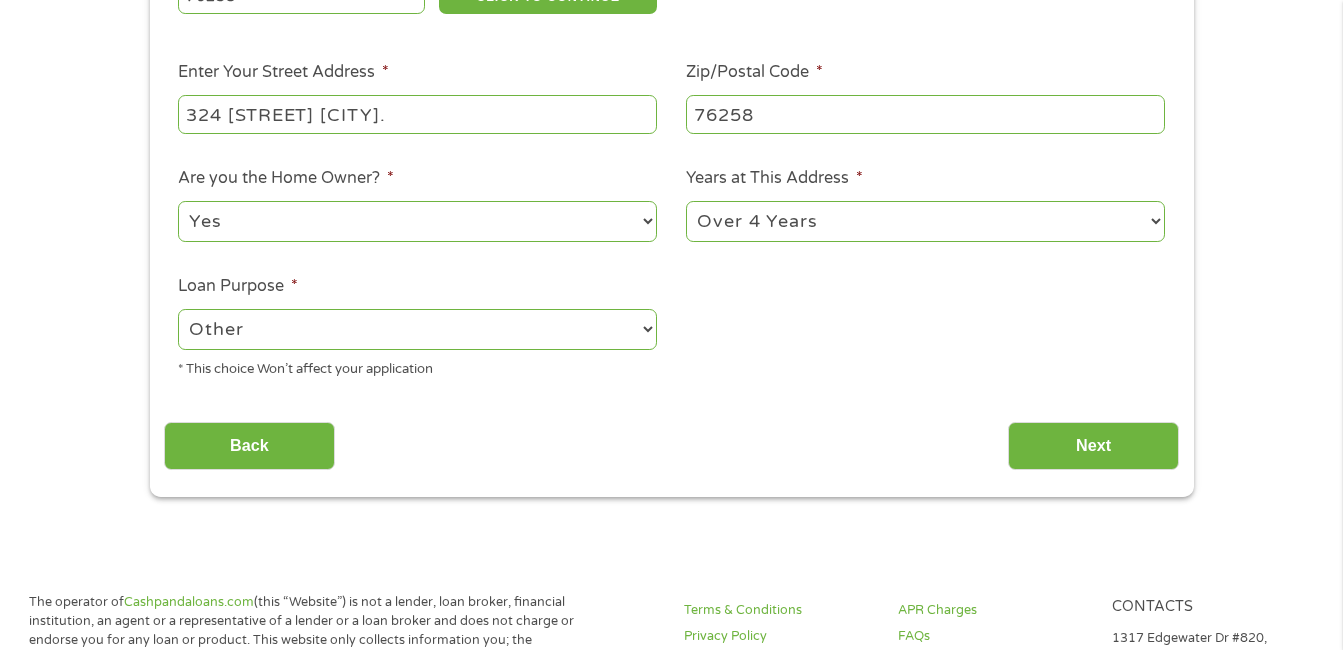scroll, scrollTop: 8, scrollLeft: 8, axis: both 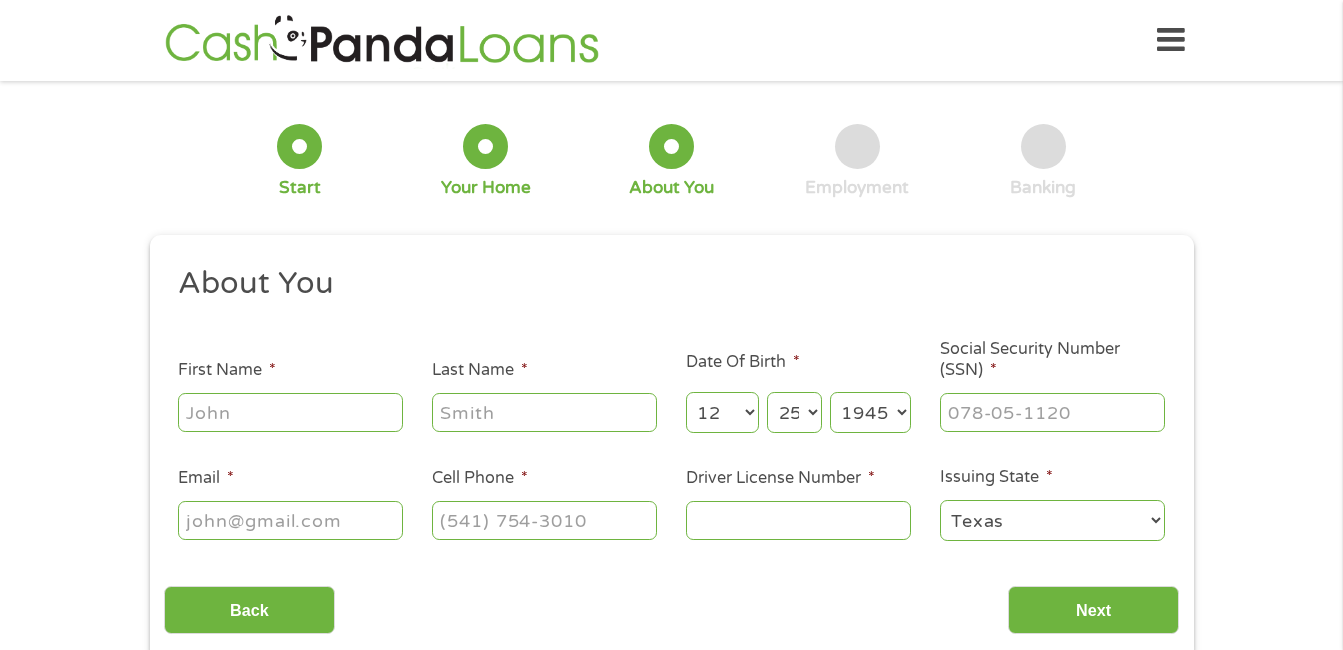 click on "First Name *" at bounding box center [290, 412] 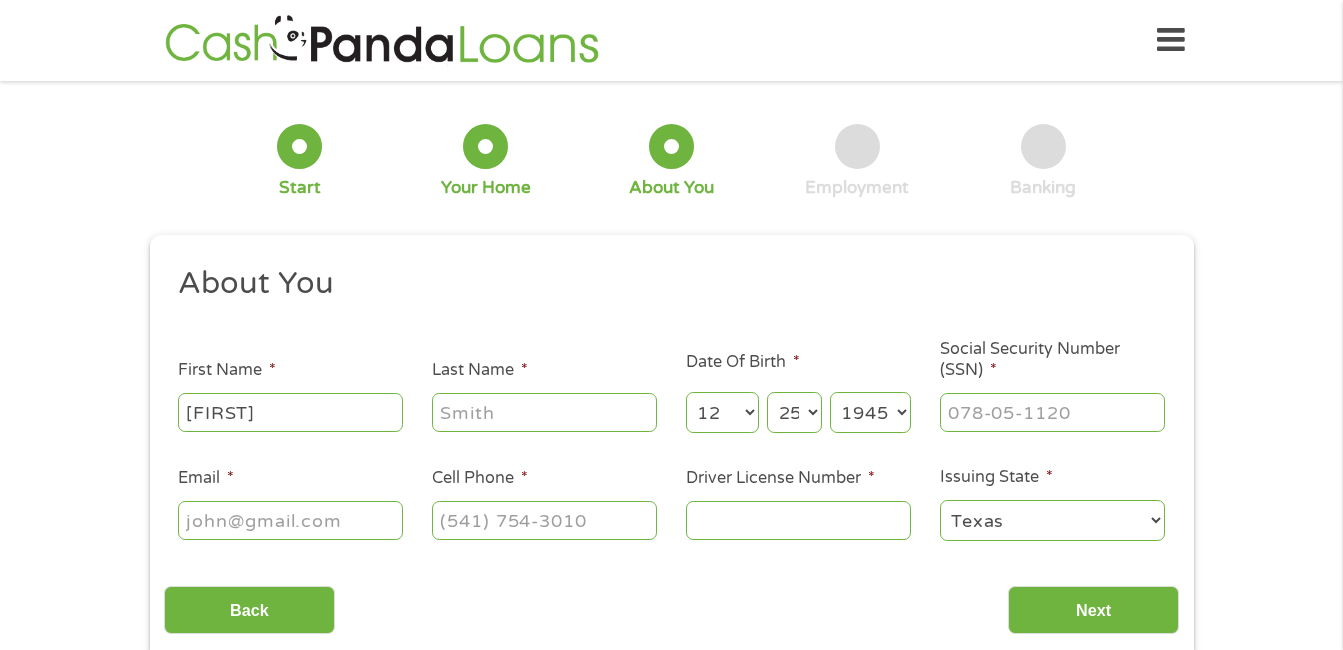 type on "[FIRST]" 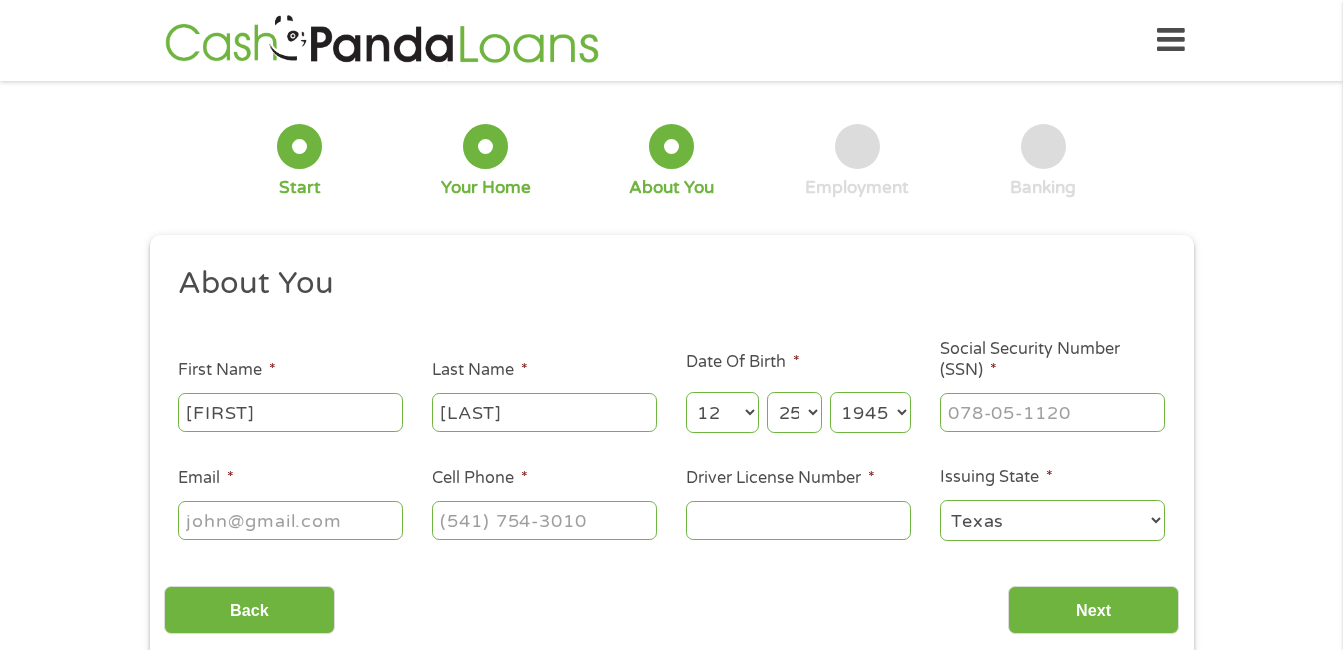 type on "[LAST]" 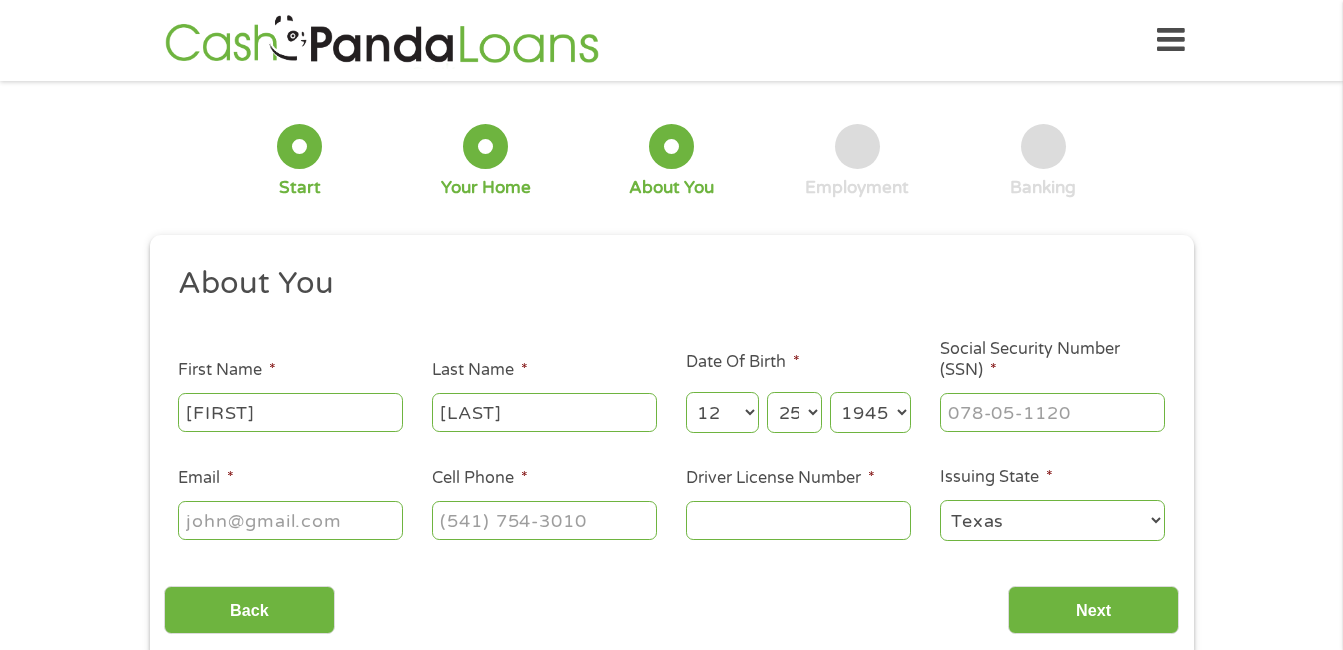 select on "10" 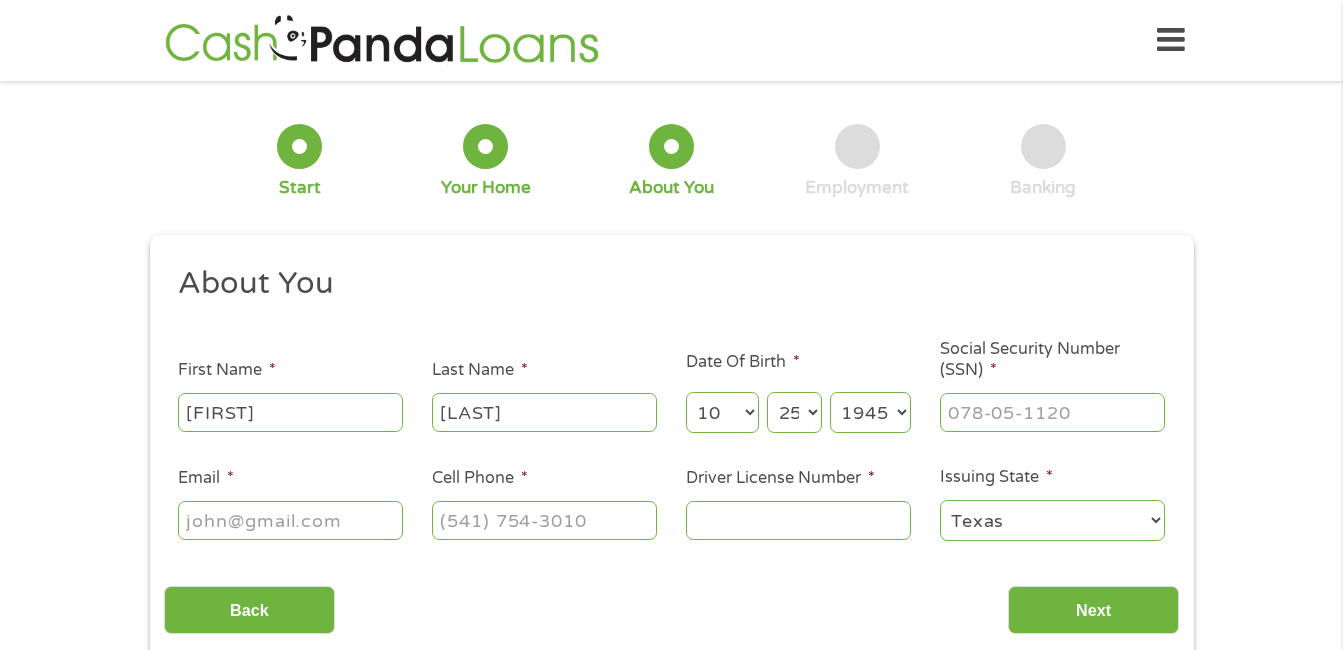 click on "Month 1 2 3 4 5 6 7 8 9 10 11 12" at bounding box center (722, 412) 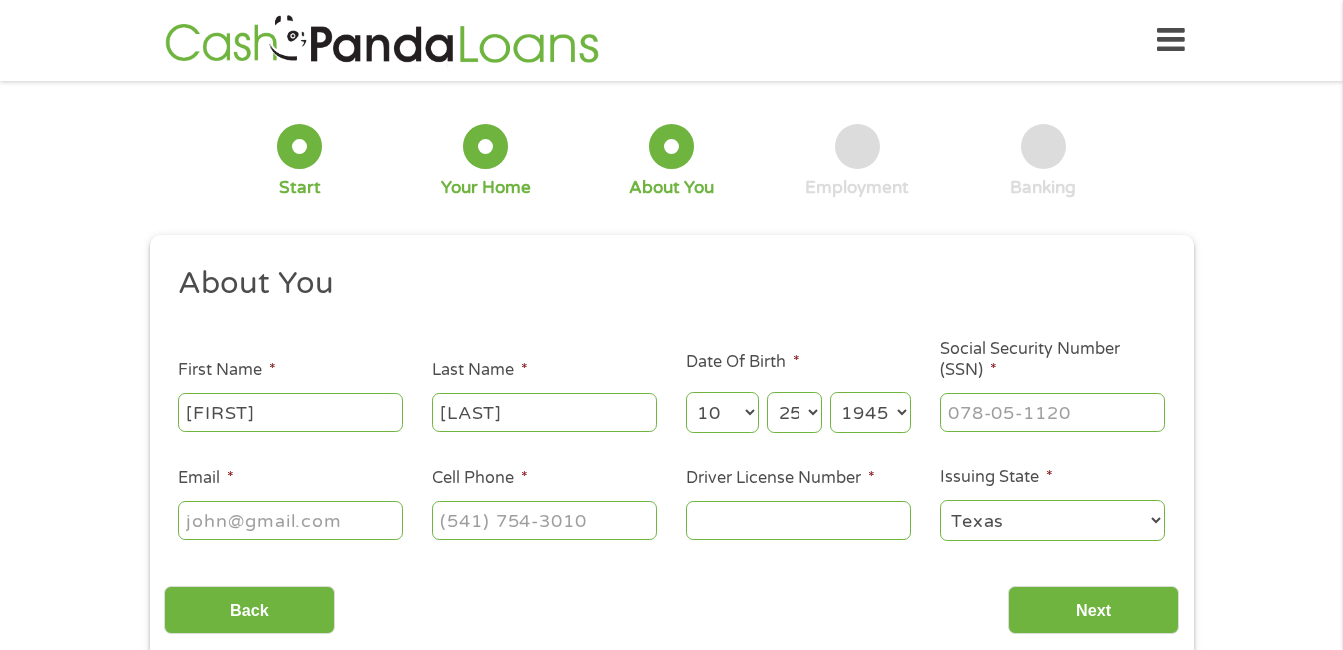 click on "Day 1 2 3 4 5 6 7 8 9 10 11 12 13 14 15 16 17 18 19 20 21 22 23 24 25 26 27 28 29 30 31" at bounding box center [794, 412] 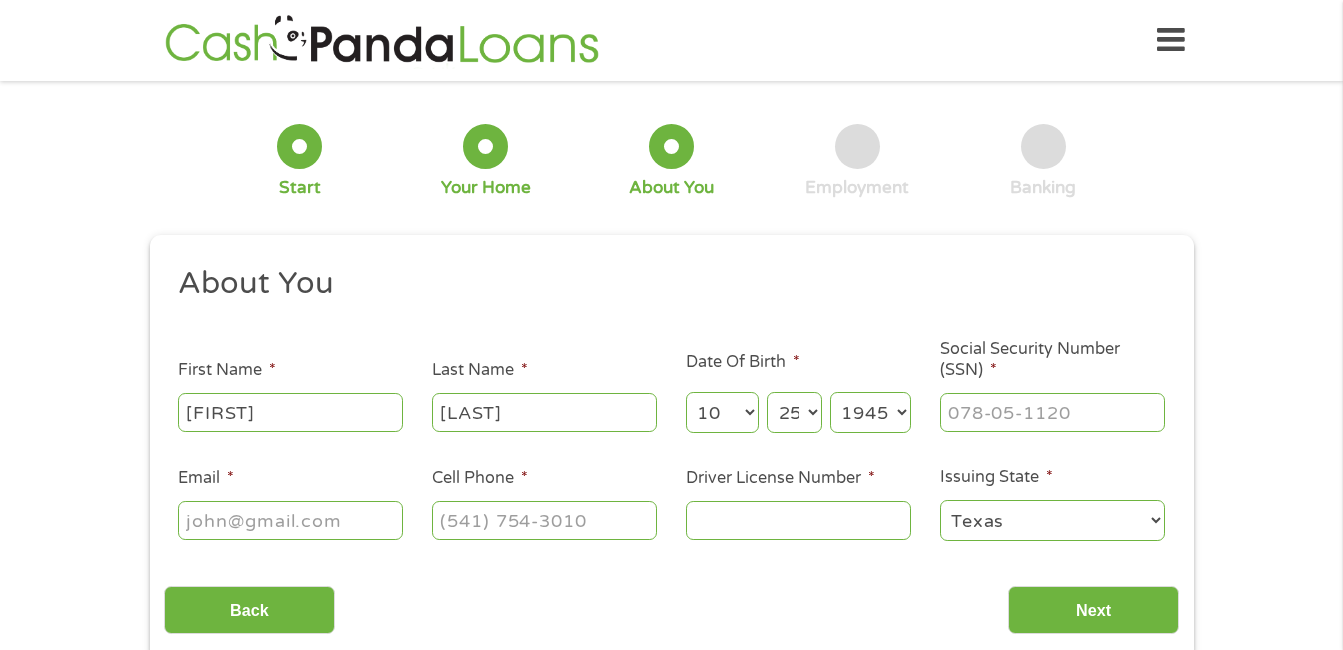 select on "10" 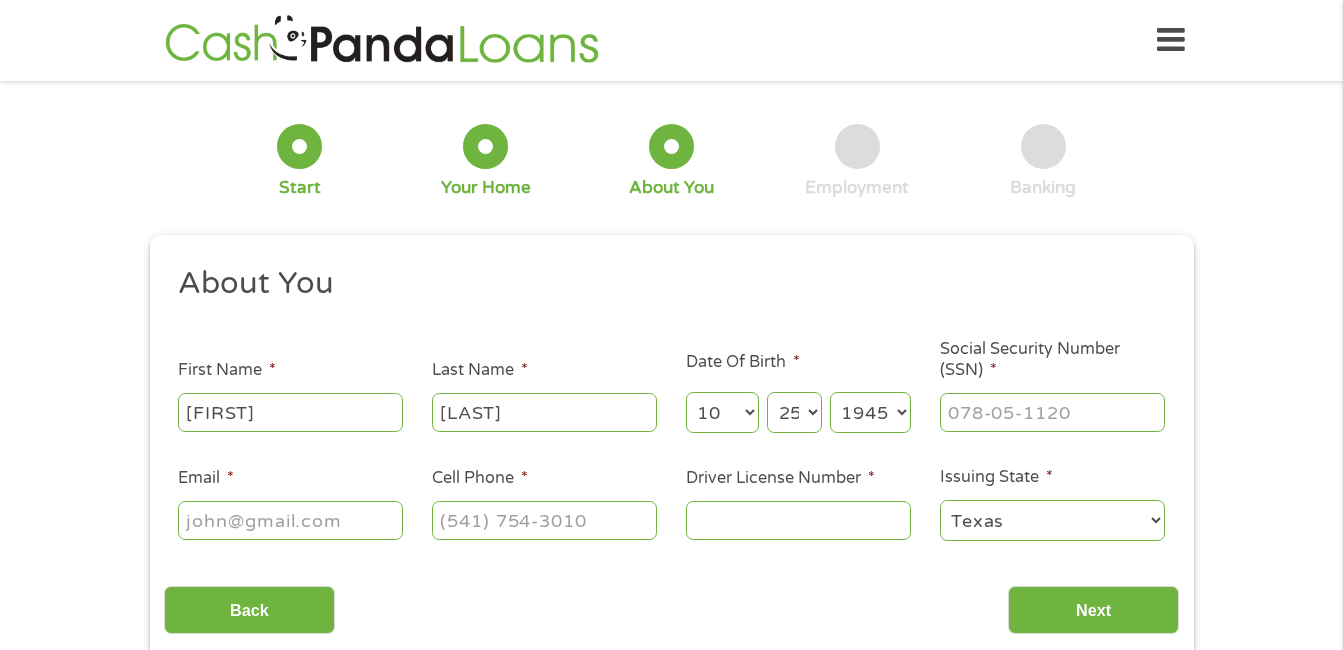 click on "Day 1 2 3 4 5 6 7 8 9 10 11 12 13 14 15 16 17 18 19 20 21 22 23 24 25 26 27 28 29 30 31" at bounding box center (794, 412) 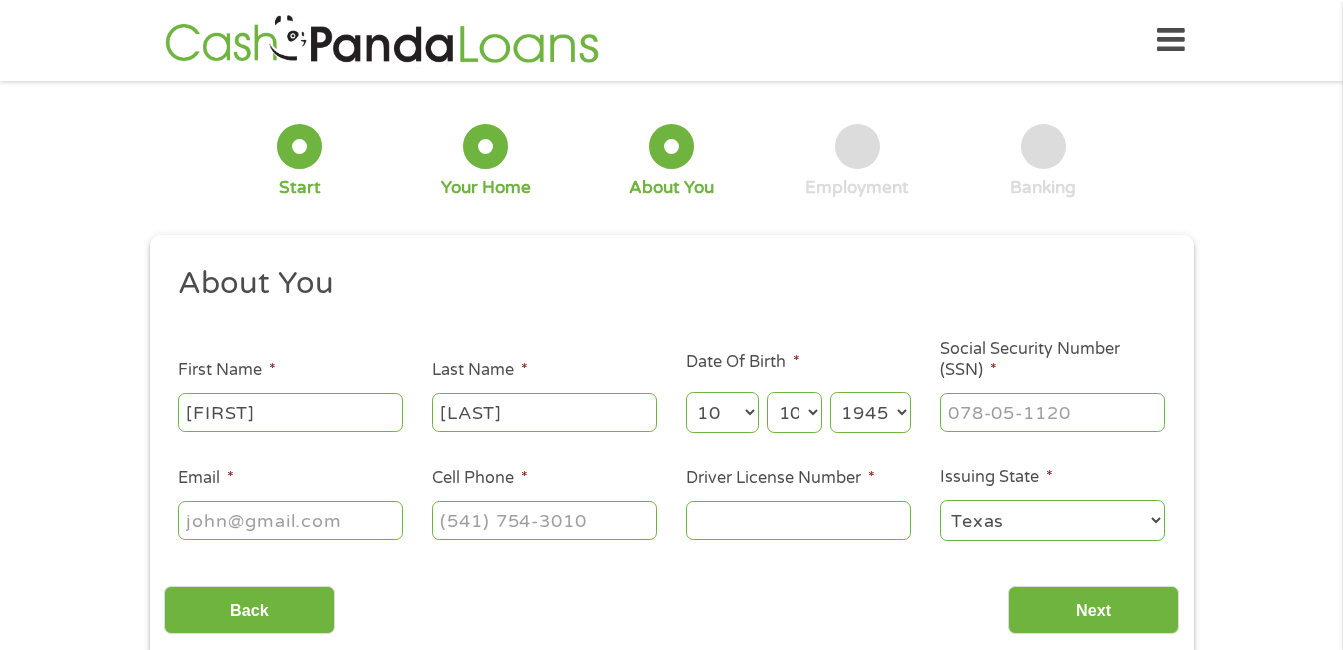 click on "Year 2007 2006 2005 2004 2003 2002 2001 2000 1999 1998 1997 1996 1995 1994 1993 1992 1991 1990 1989 1988 1987 1986 1985 1984 1983 1982 1981 1980 1979 1978 1977 1976 1975 1974 1973 1972 1971 1970 1969 1968 1967 1966 1965 1964 1963 1962 1961 1960 1959 1958 1957 1956 1955 1954 1953 1952 1951 1950 1949 1948 1947 1946 1945 1944 1943 1942 1941 1940 1939 1938 1937 1936 1935 1934 1933 1932 1931 1930 1929 1928 1927 1926 1925 1924 1923 1922 1921 1920" at bounding box center (870, 412) 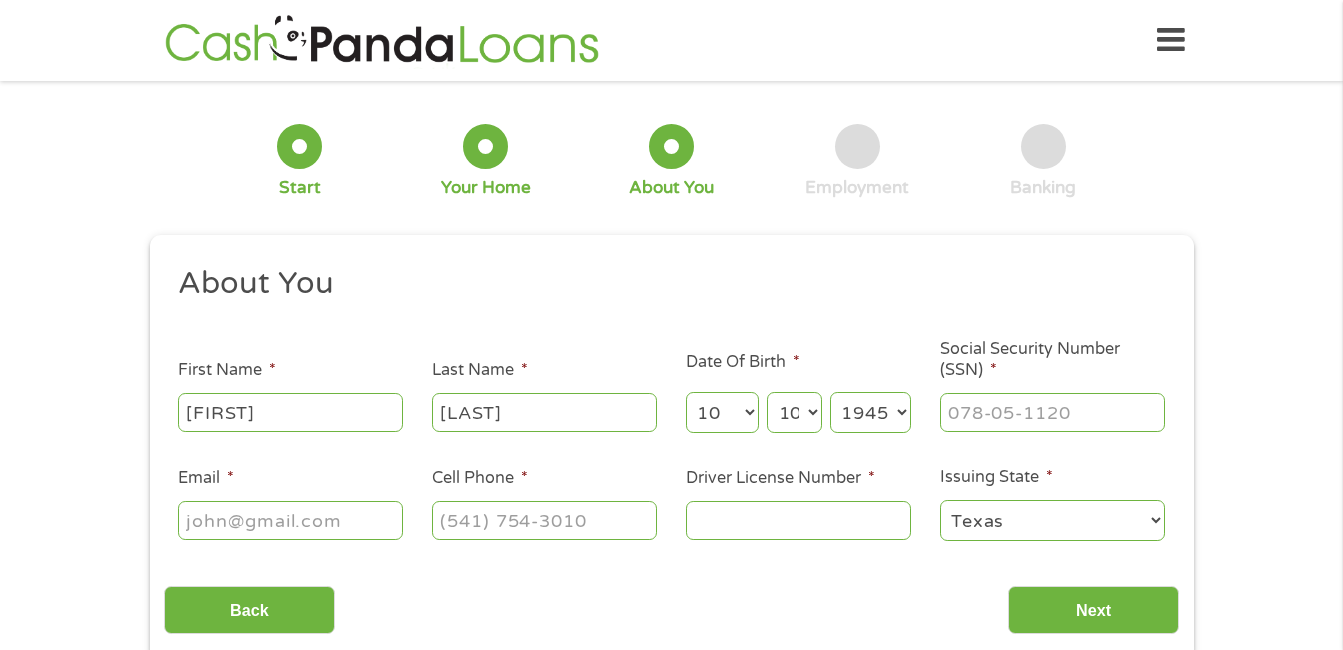 select on "1948" 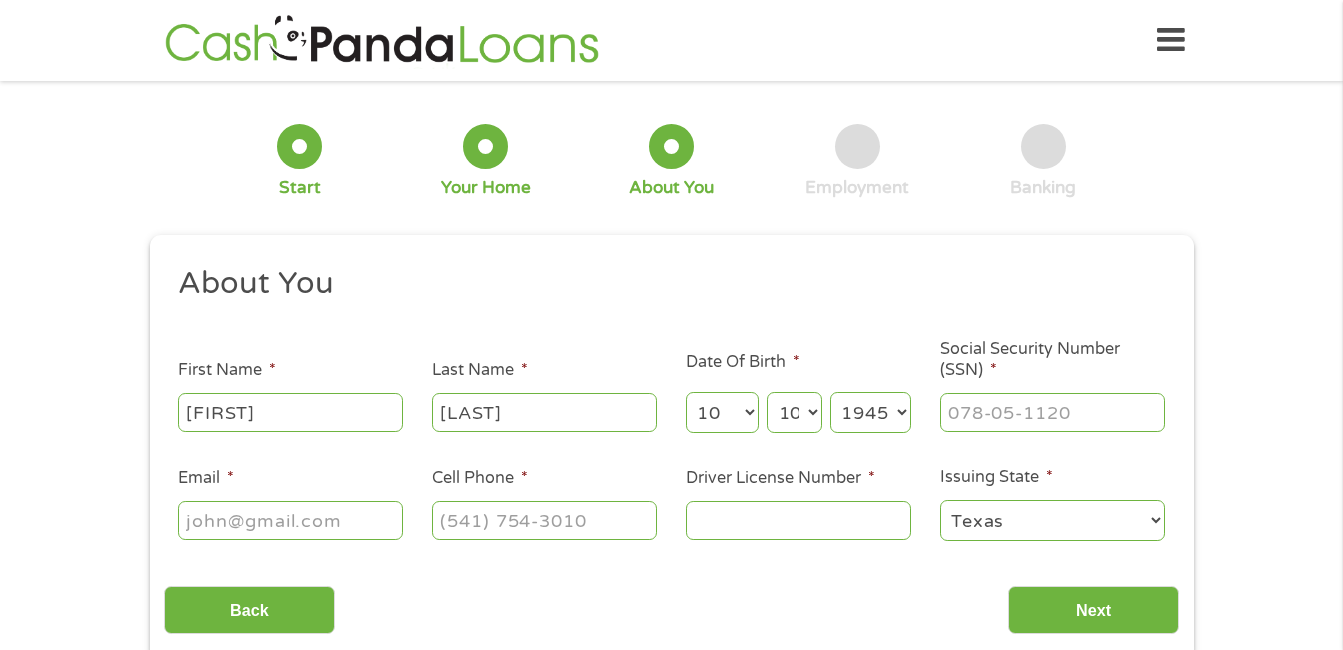 click on "Year 2007 2006 2005 2004 2003 2002 2001 2000 1999 1998 1997 1996 1995 1994 1993 1992 1991 1990 1989 1988 1987 1986 1985 1984 1983 1982 1981 1980 1979 1978 1977 1976 1975 1974 1973 1972 1971 1970 1969 1968 1967 1966 1965 1964 1963 1962 1961 1960 1959 1958 1957 1956 1955 1954 1953 1952 1951 1950 1949 1948 1947 1946 1945 1944 1943 1942 1941 1940 1939 1938 1937 1936 1935 1934 1933 1932 1931 1930 1929 1928 1927 1926 1925 1924 1923 1922 1921 1920" at bounding box center [870, 412] 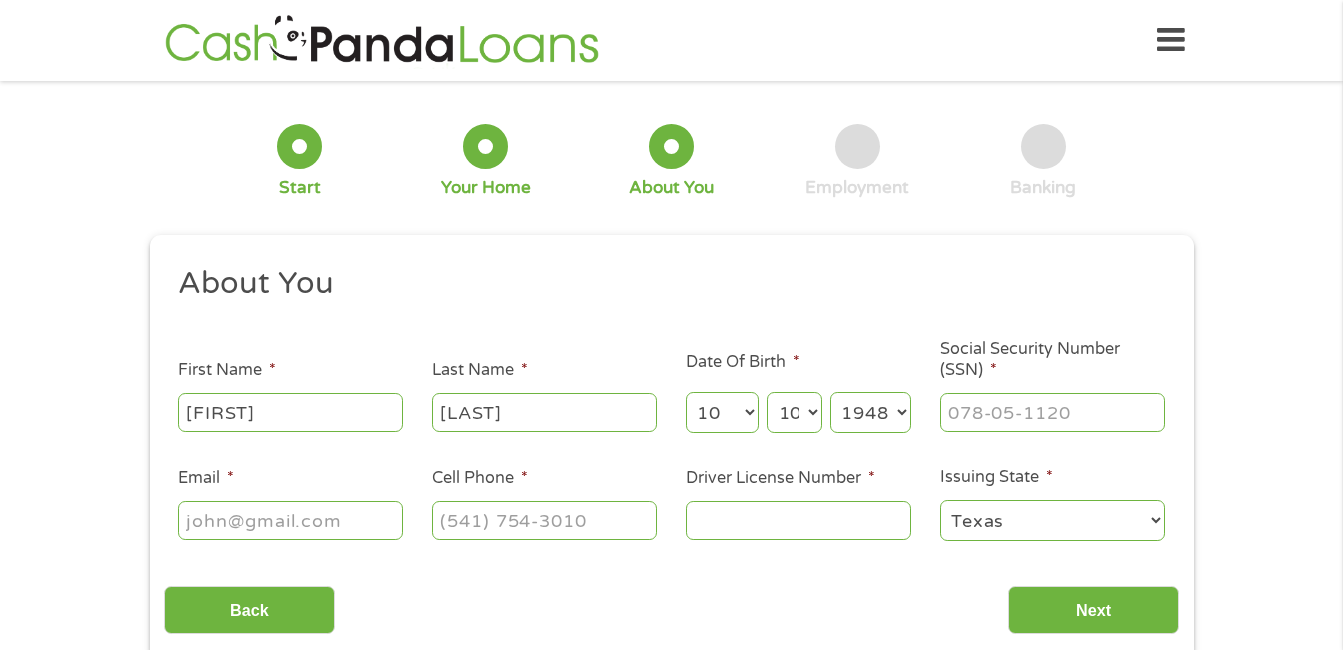 drag, startPoint x: 710, startPoint y: 508, endPoint x: 714, endPoint y: 493, distance: 15.524175 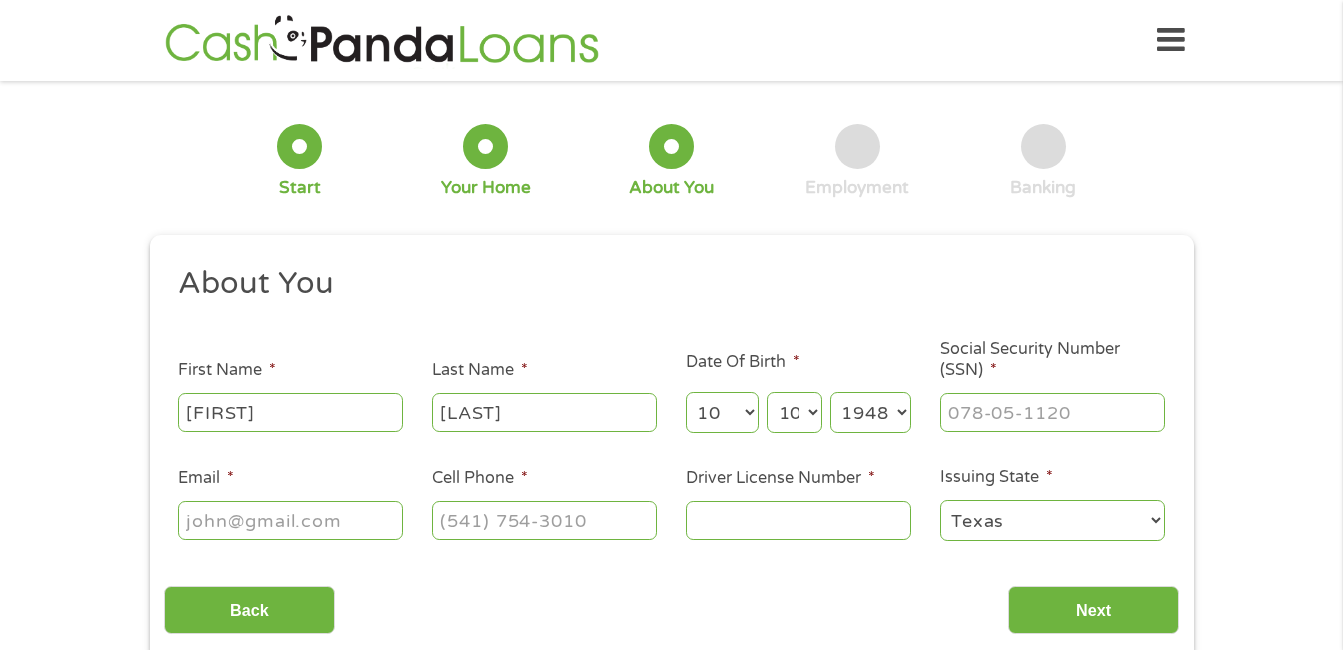 drag, startPoint x: 363, startPoint y: 503, endPoint x: 368, endPoint y: 494, distance: 10.29563 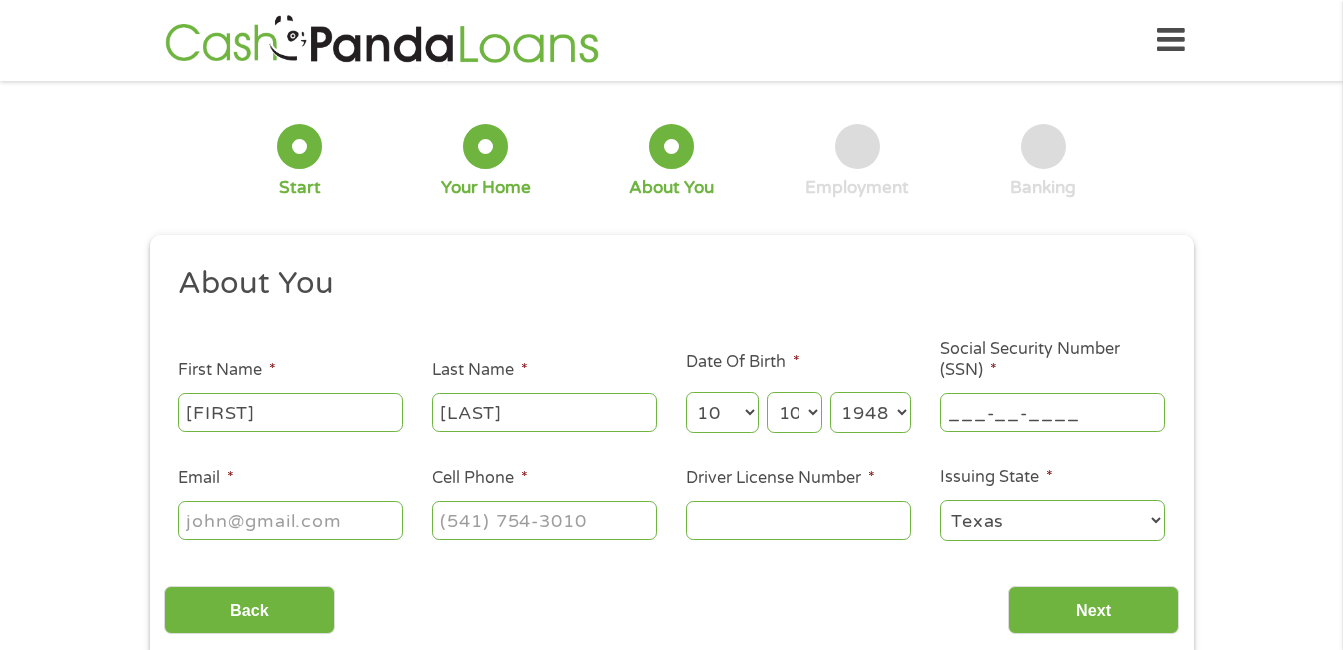 drag, startPoint x: 945, startPoint y: 411, endPoint x: 1123, endPoint y: 396, distance: 178.6309 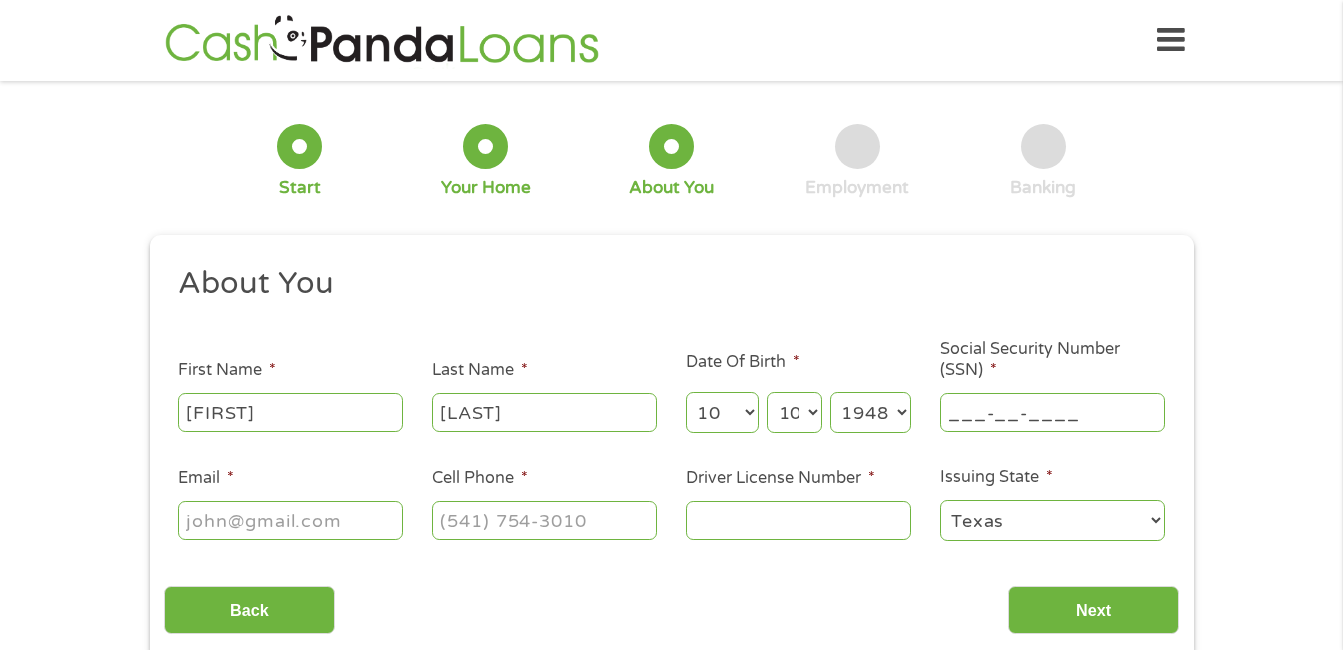 click on "___-__-____" at bounding box center (1052, 412) 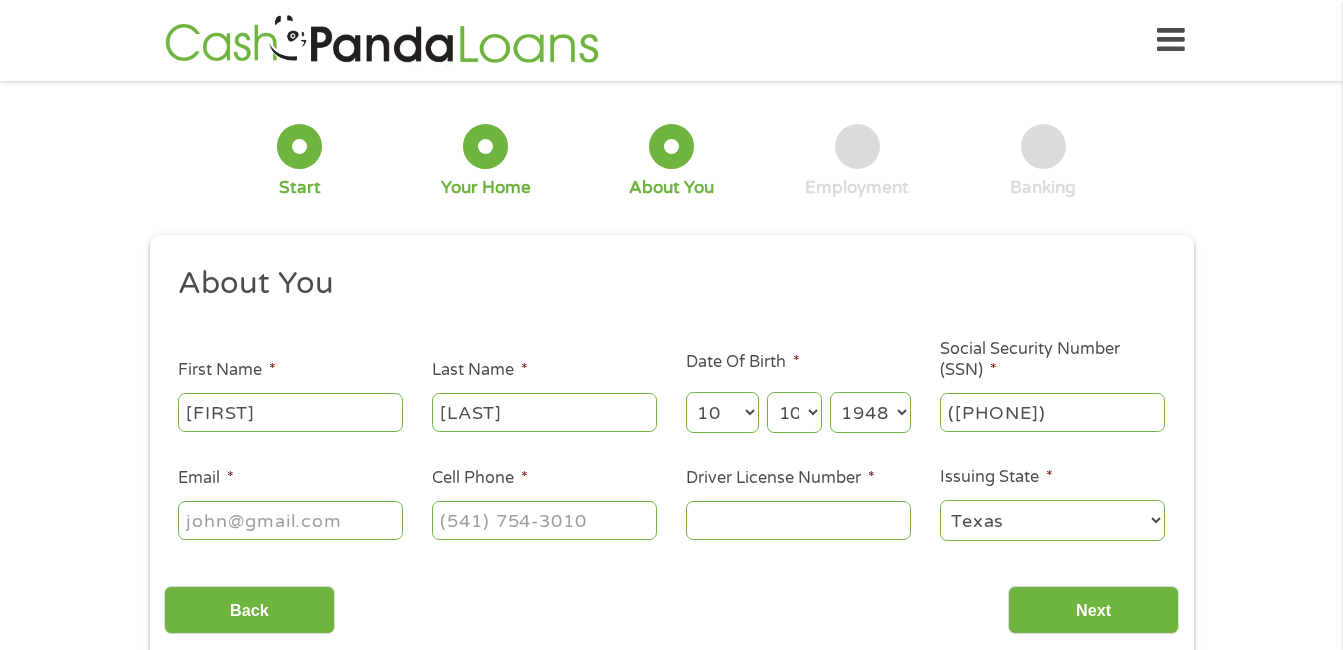 drag, startPoint x: 1027, startPoint y: 411, endPoint x: 1065, endPoint y: 408, distance: 38.118237 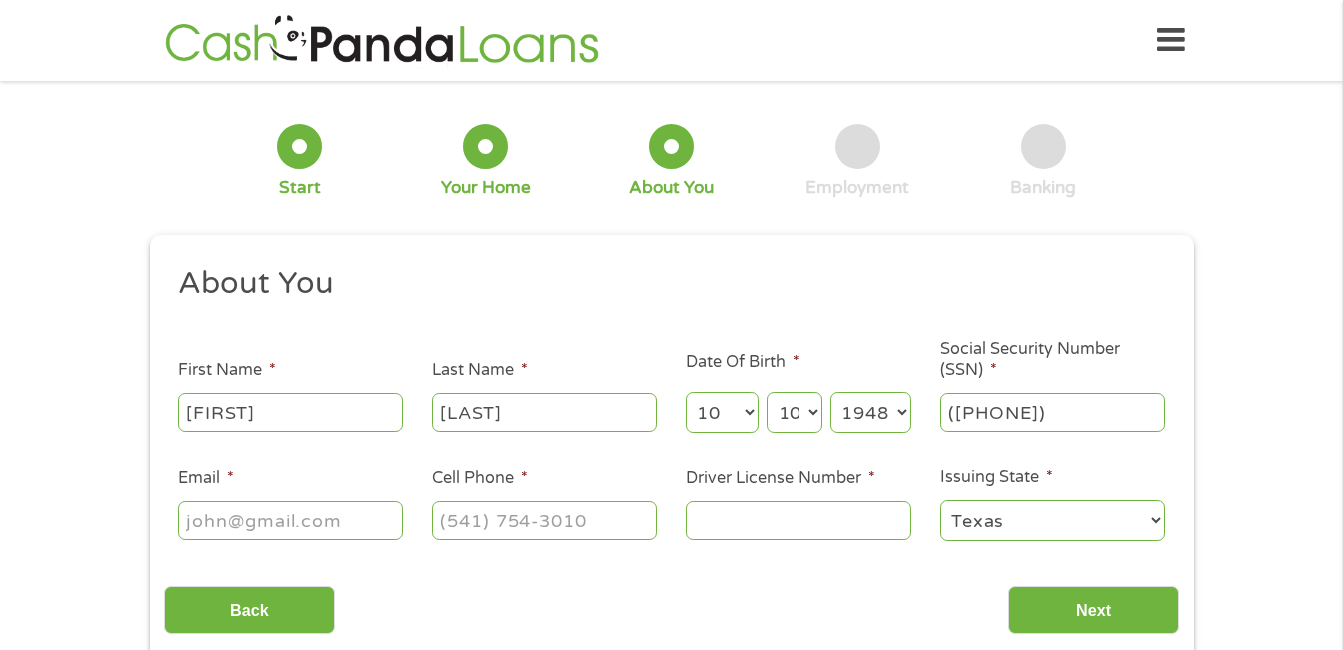 click on "([PHONE])" at bounding box center [1052, 412] 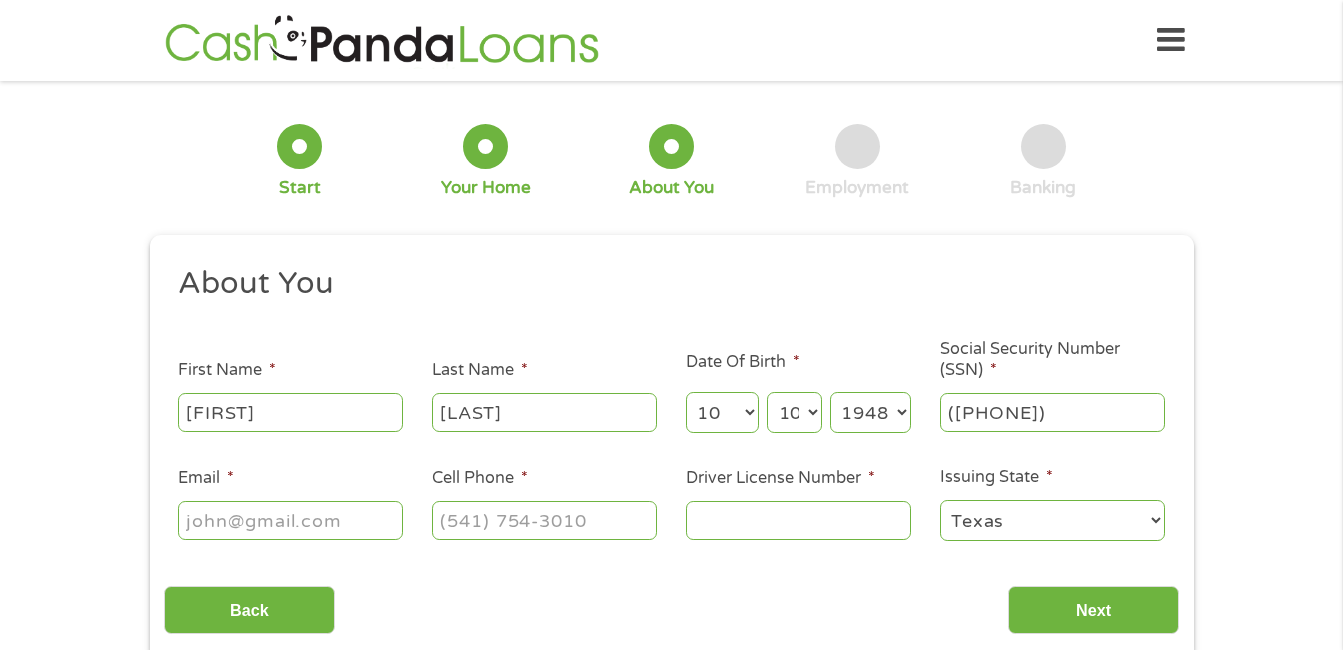 type on "([PHONE])" 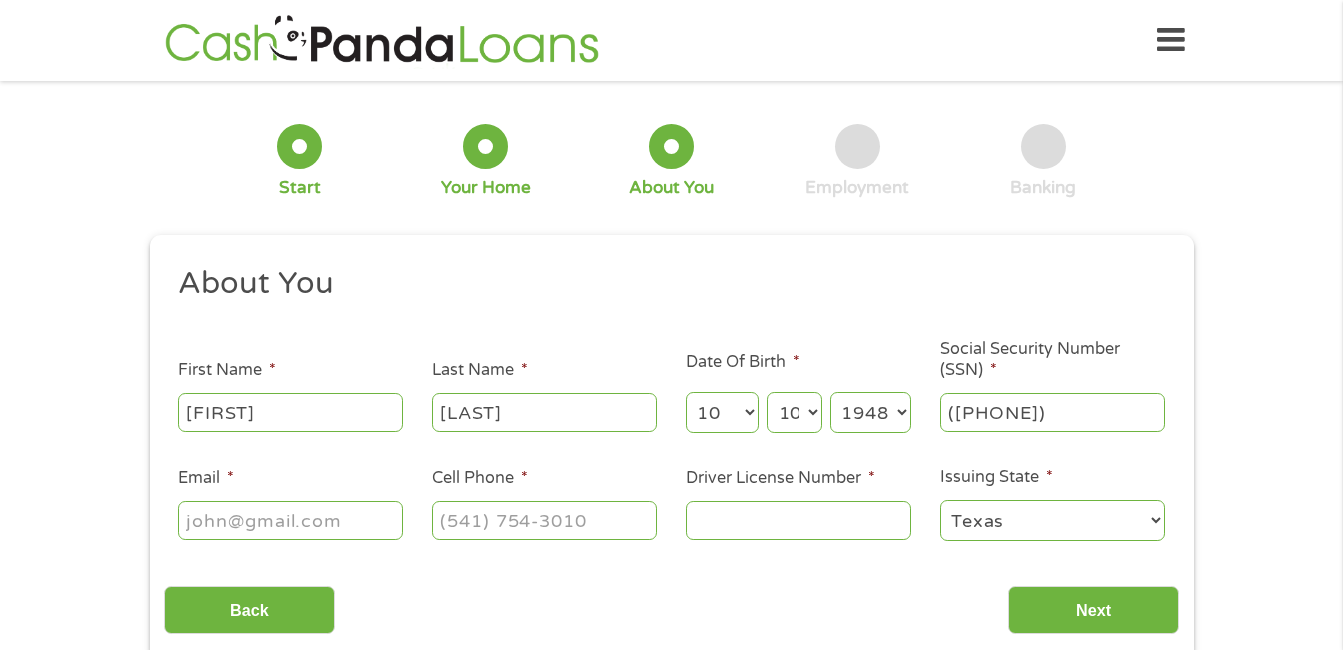 click on "kjhaynie2@example.com
([PHONE]) Driver License Number * Issuing State * [STATE]" at bounding box center [671, 411] 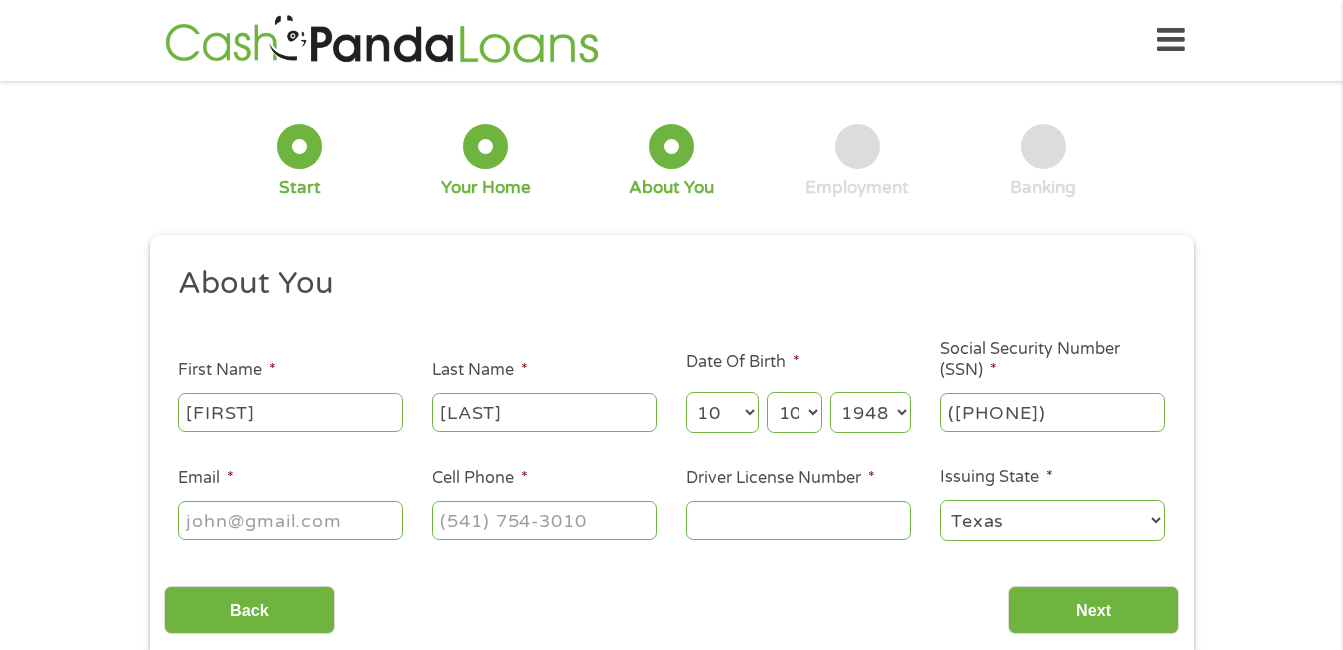 drag, startPoint x: 183, startPoint y: 525, endPoint x: 382, endPoint y: 548, distance: 200.32474 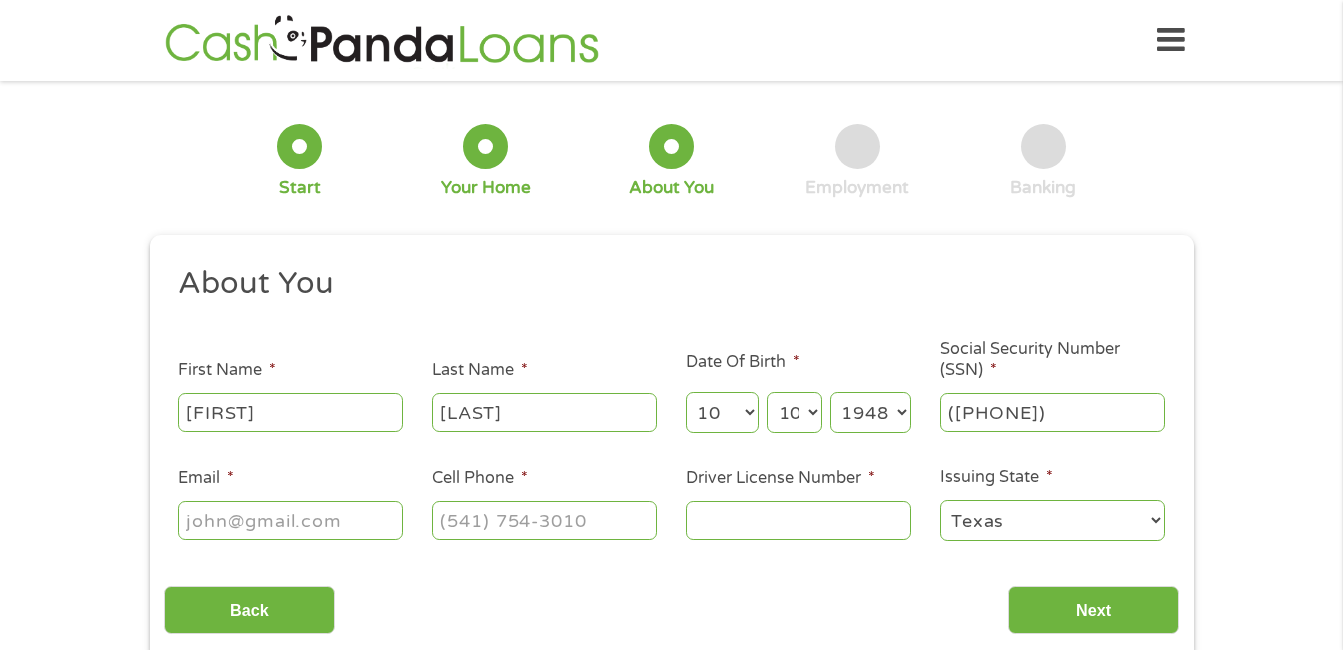 click on "kjhaynie2@example.com
([PHONE]) Driver License Number * Issuing State * [STATE]" at bounding box center (671, 411) 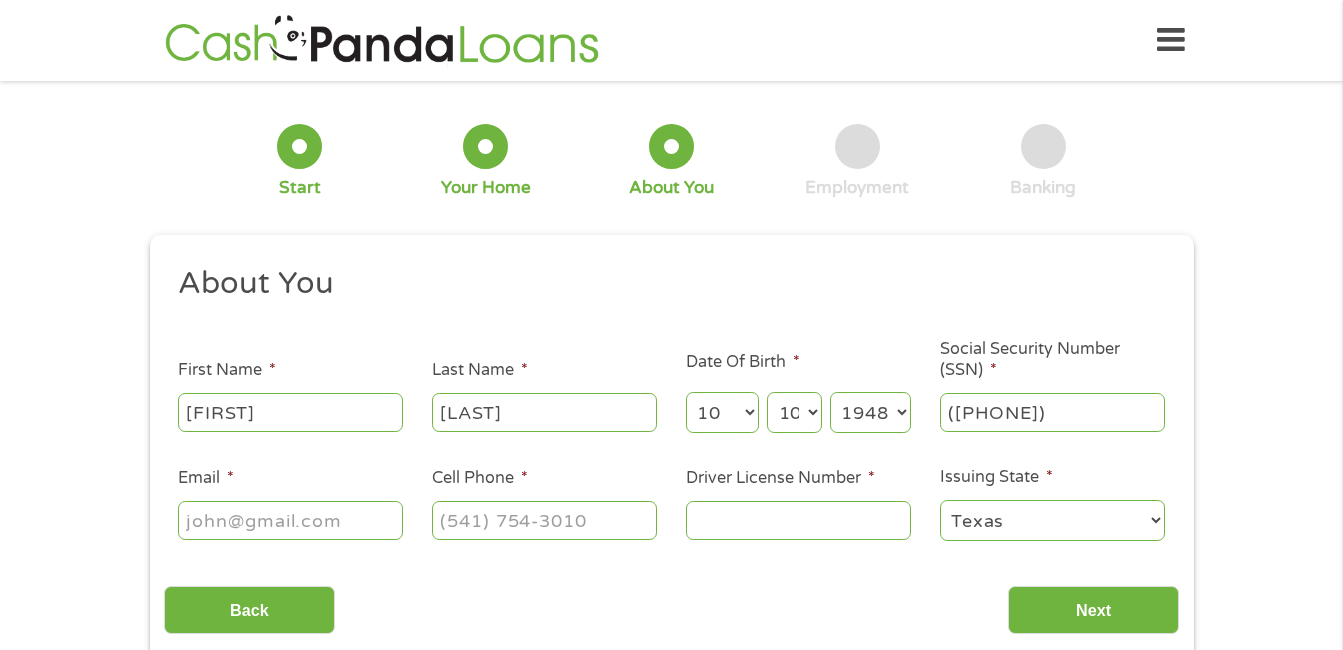 type on "kjhaynie2@example.com" 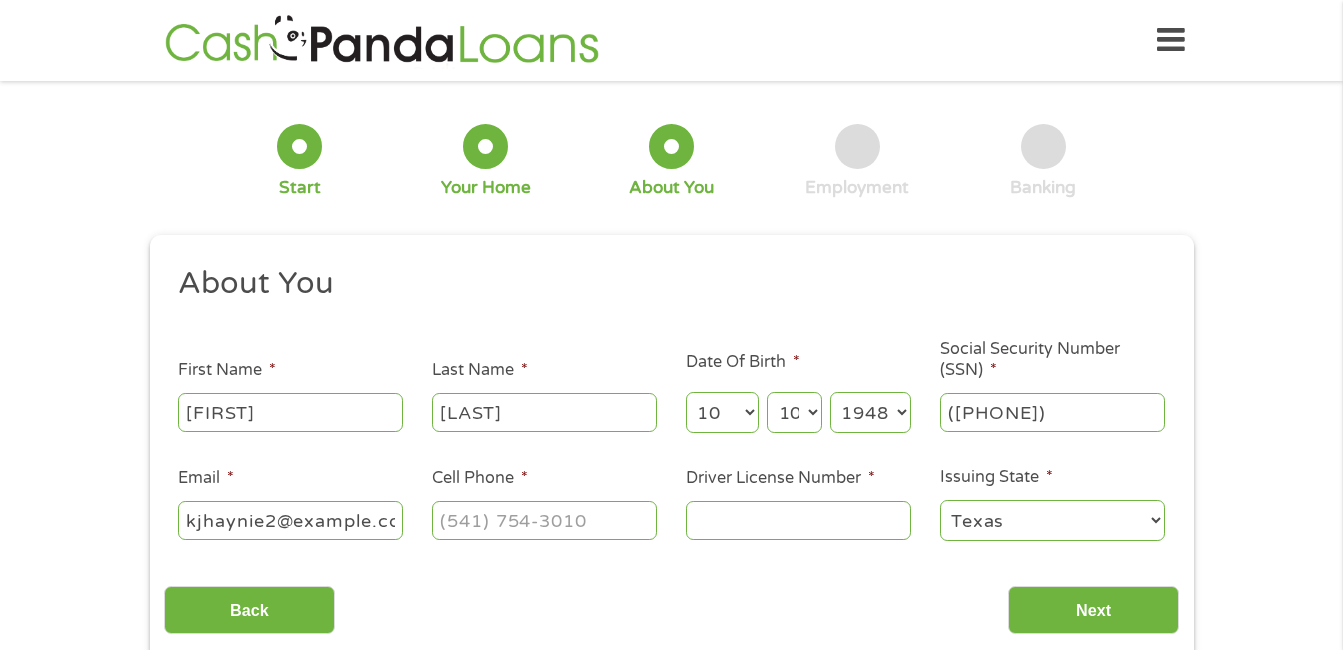 click at bounding box center [544, 521] 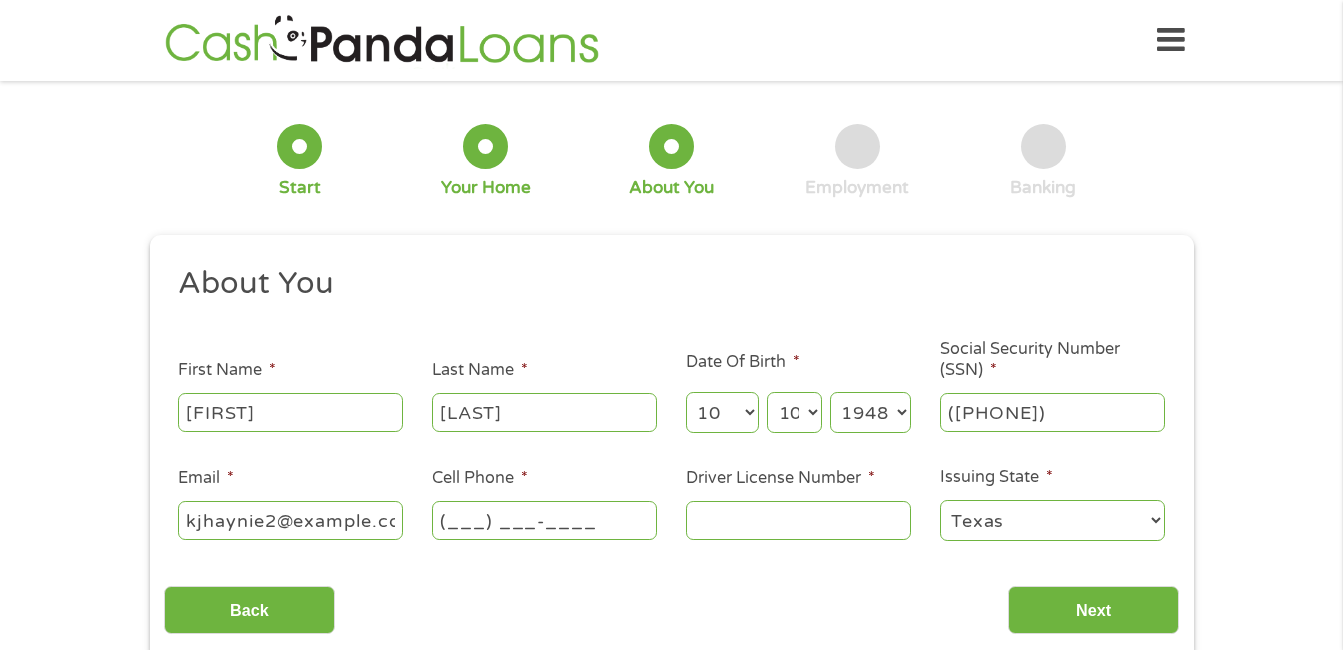 drag, startPoint x: 594, startPoint y: 526, endPoint x: 577, endPoint y: 514, distance: 20.808653 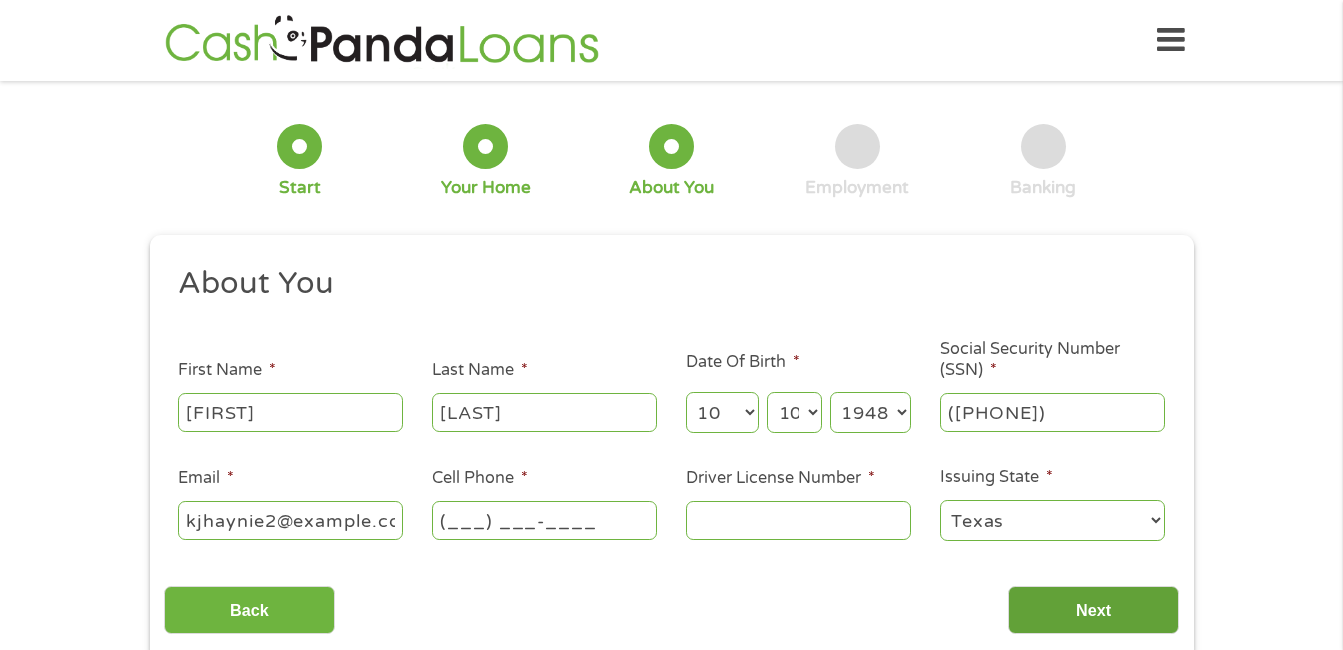 type 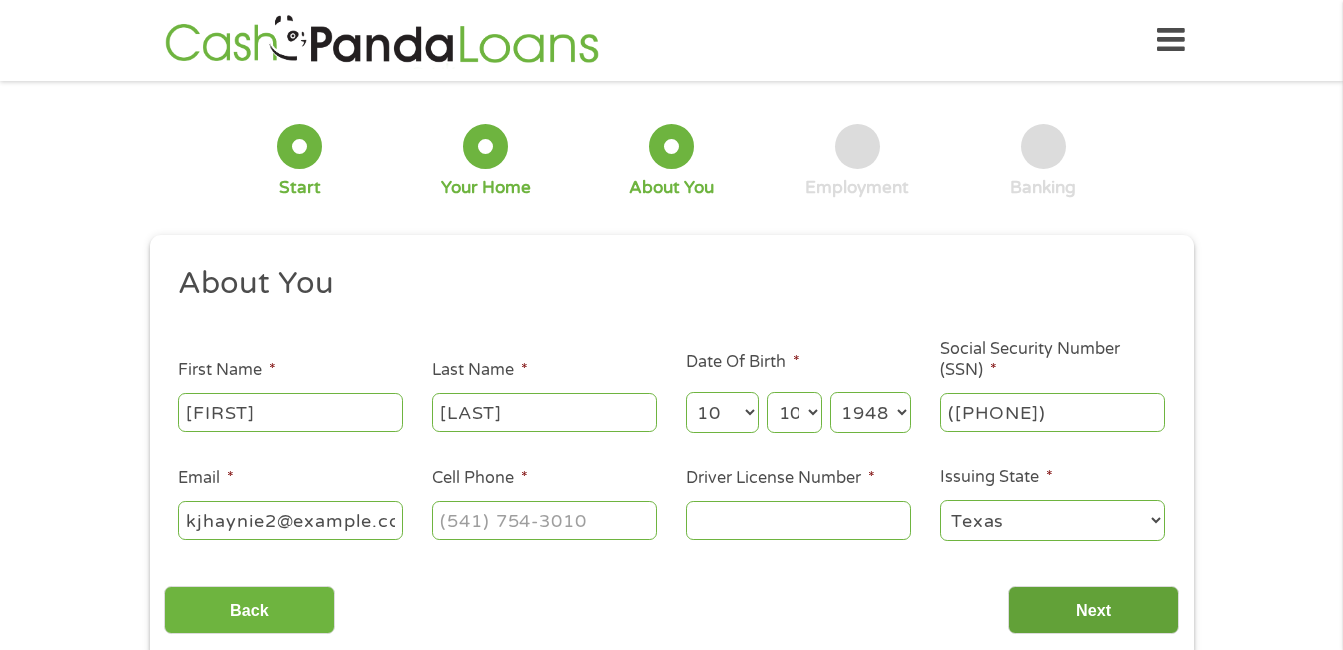 click on "Next" at bounding box center [1093, 610] 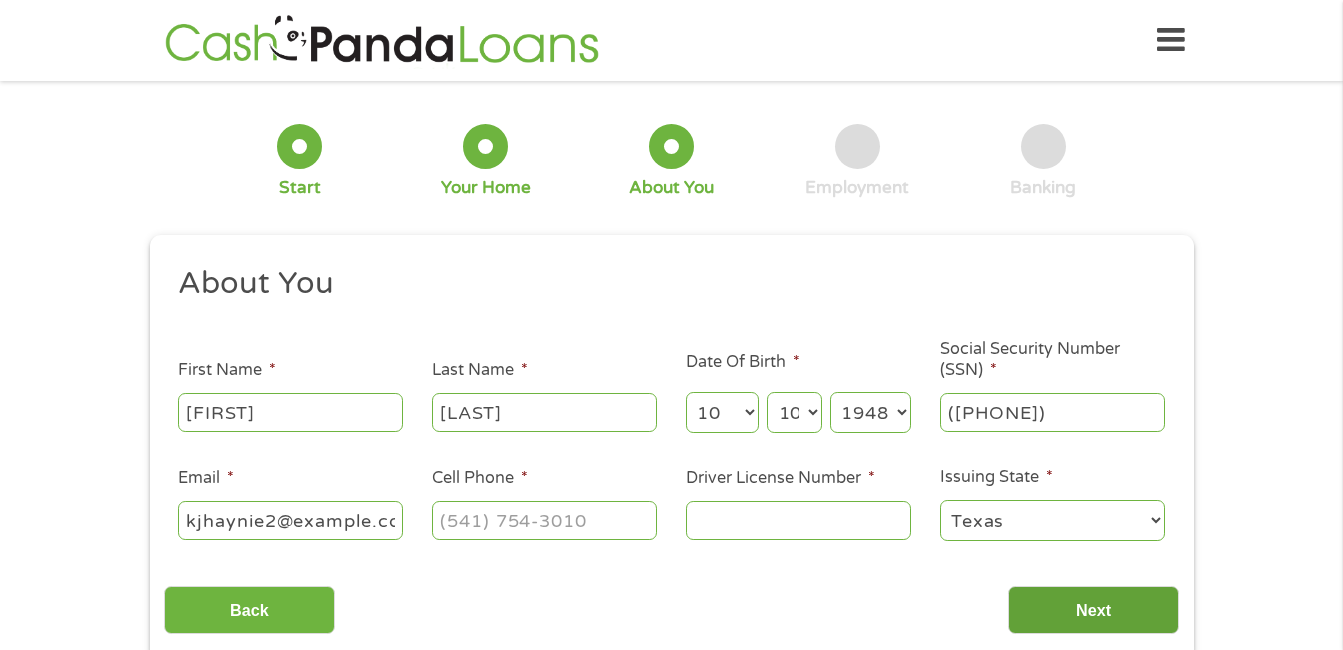 scroll, scrollTop: 8, scrollLeft: 8, axis: both 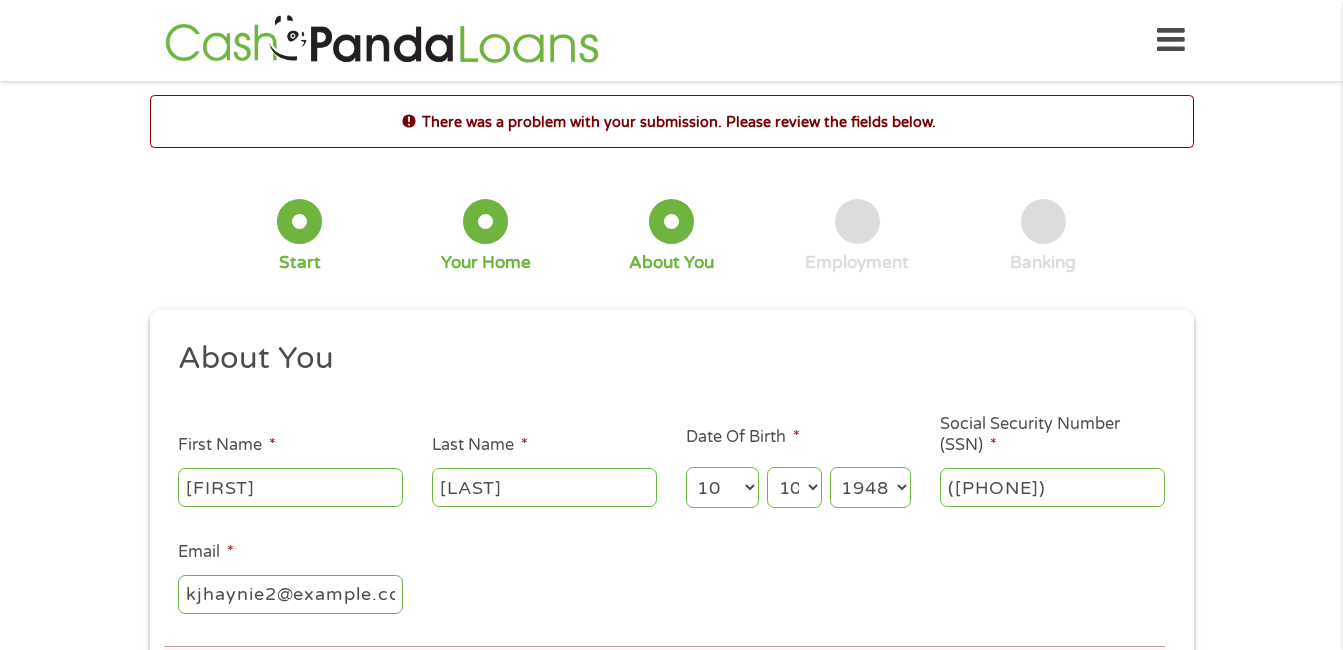 click on "kjhaynie2@example.com
([PHONE]) Driver License Number * A minimum of 4 characters is required. Issuing State * [STATE]" at bounding box center [671, 704] 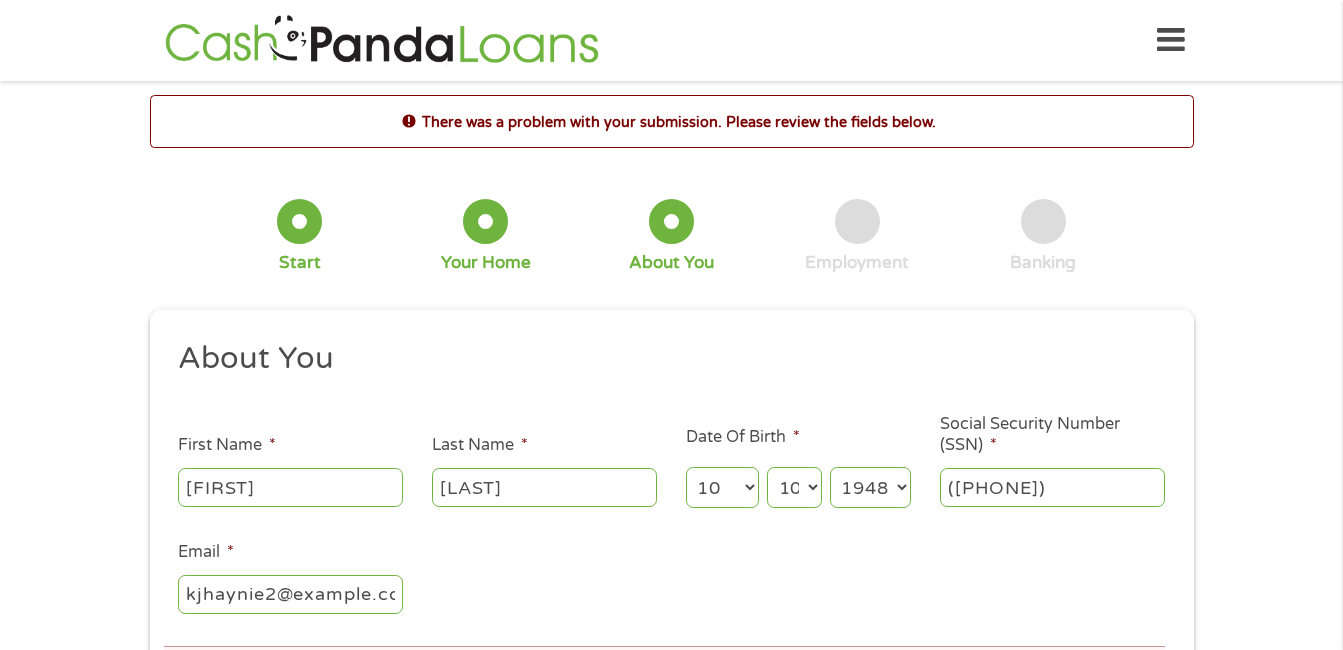 click on "Day 1 2 3 4 5 6 7 8 9 10 11 12 13 14 15 16 17 18 19 20 21 22 23 24 25 26 27 28 29 30 31" at bounding box center (794, 487) 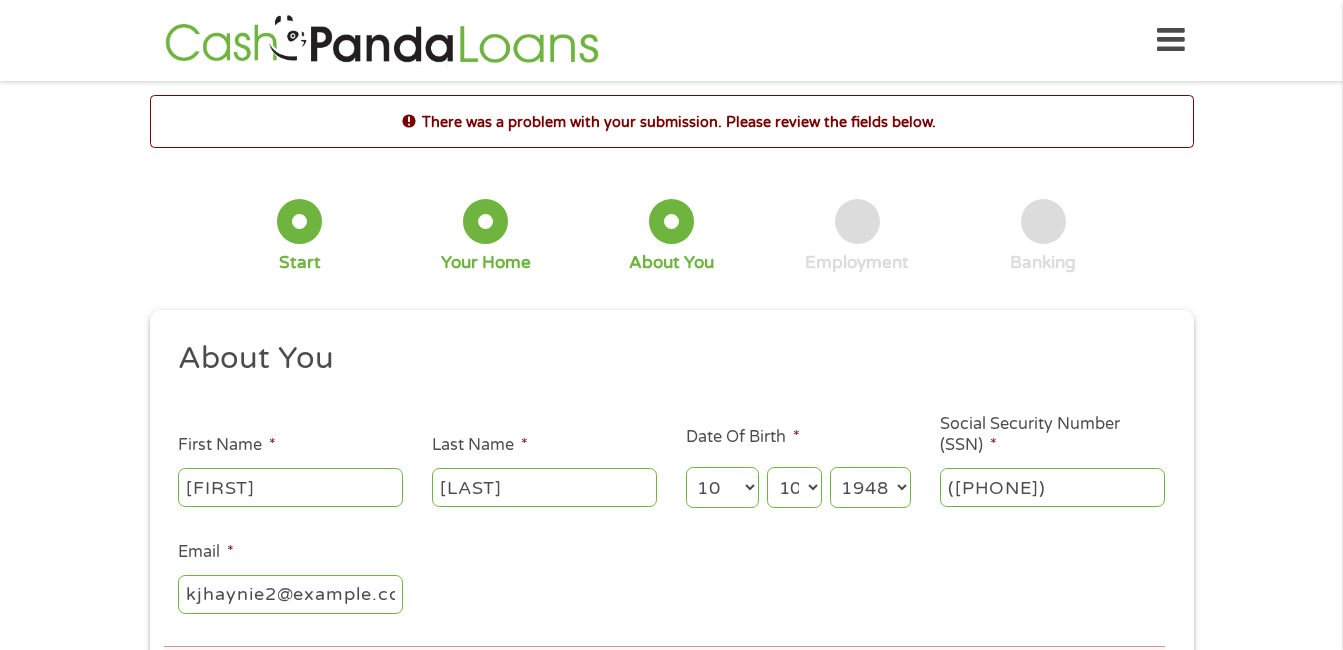 click on "Day 1 2 3 4 5 6 7 8 9 10 11 12 13 14 15 16 17 18 19 20 21 22 23 24 25 26 27 28 29 30 31" at bounding box center (794, 487) 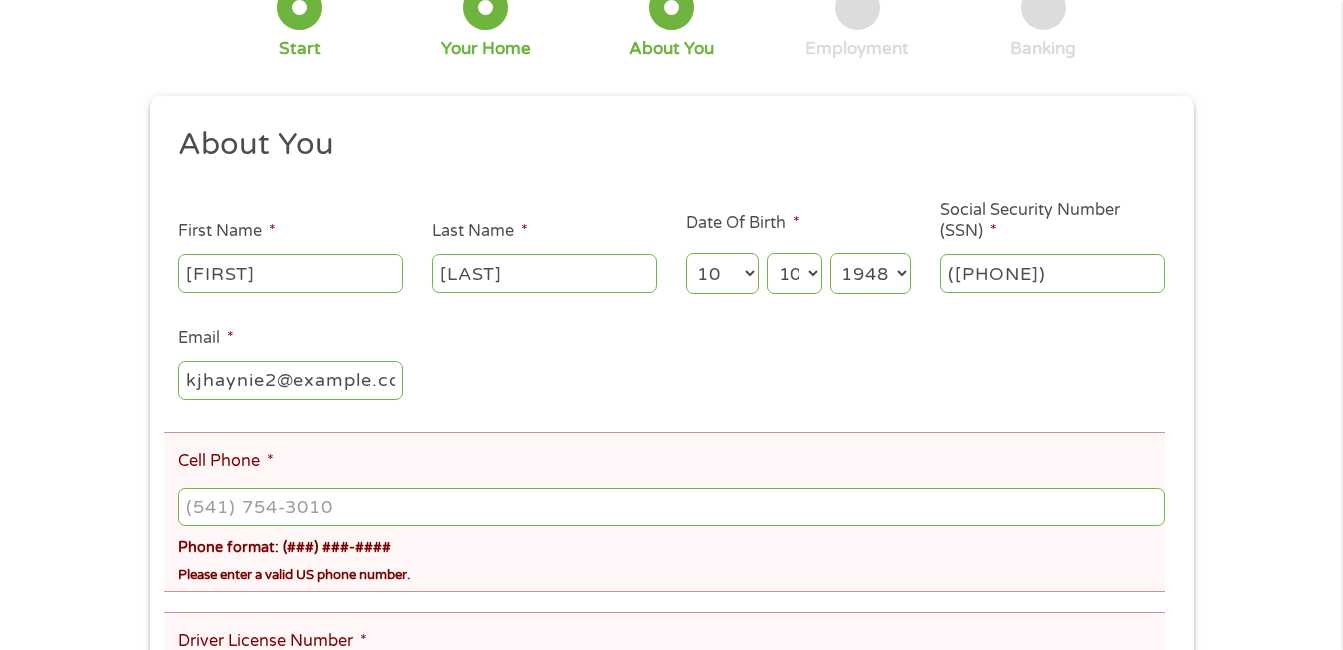 scroll, scrollTop: 260, scrollLeft: 0, axis: vertical 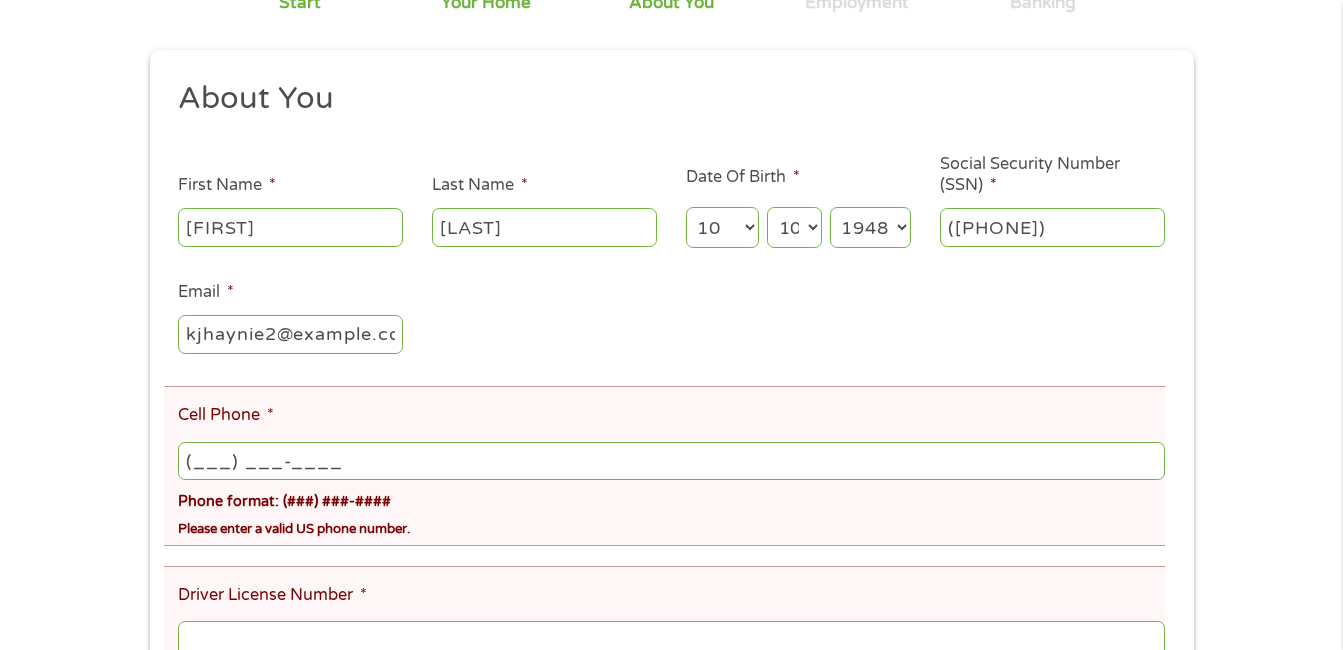 click on "(___) ___-____" at bounding box center (671, 461) 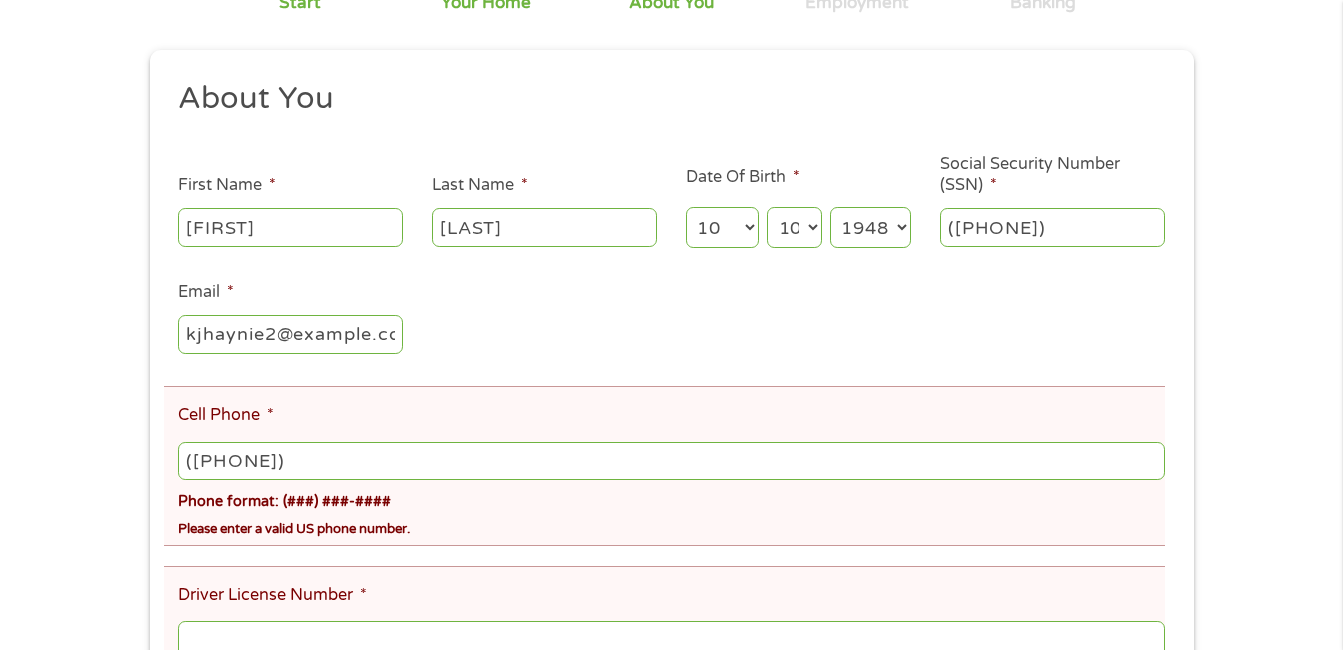 drag, startPoint x: 186, startPoint y: 457, endPoint x: 300, endPoint y: 486, distance: 117.630775 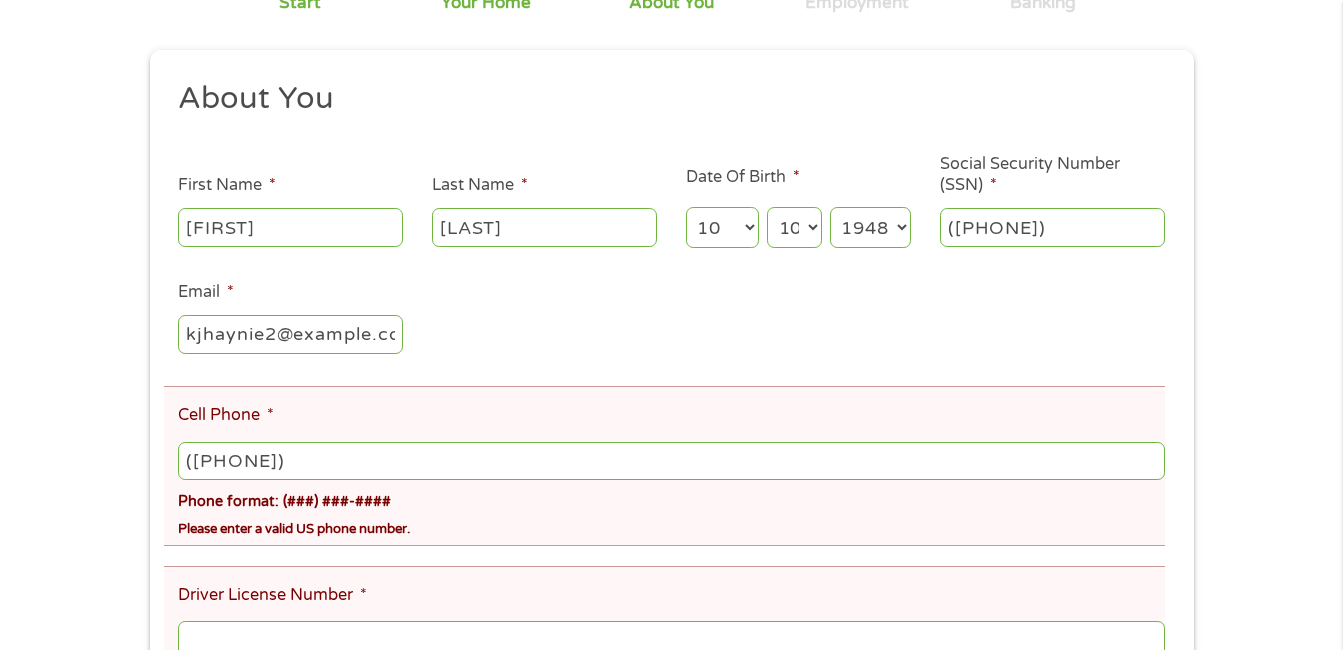 click on "([PHONE])" at bounding box center [671, 475] 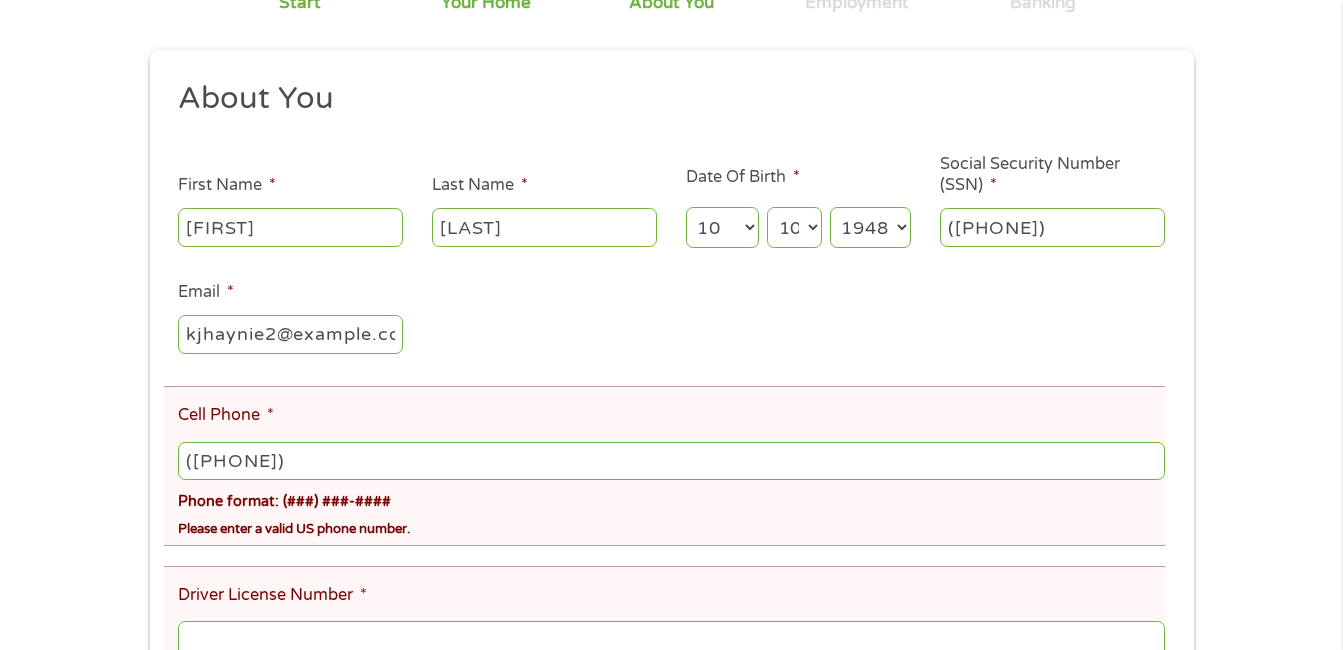 drag, startPoint x: 340, startPoint y: 457, endPoint x: 193, endPoint y: 456, distance: 147.0034 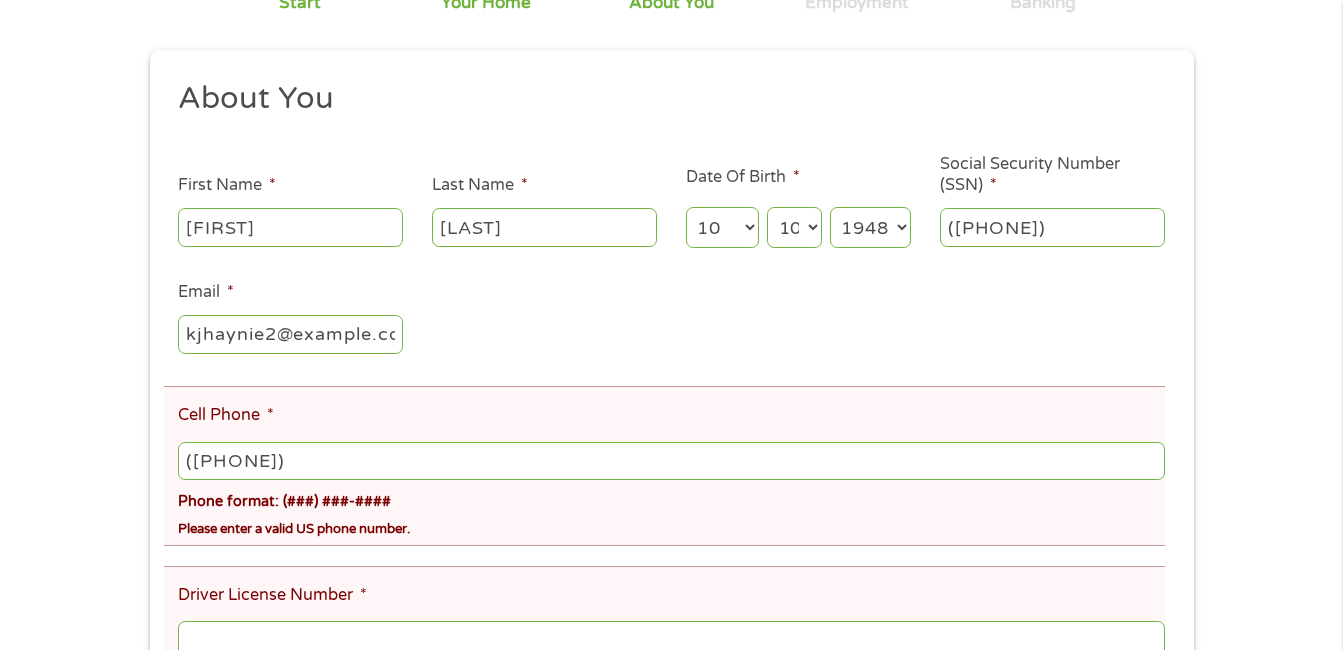click on "([PHONE])" at bounding box center (671, 461) 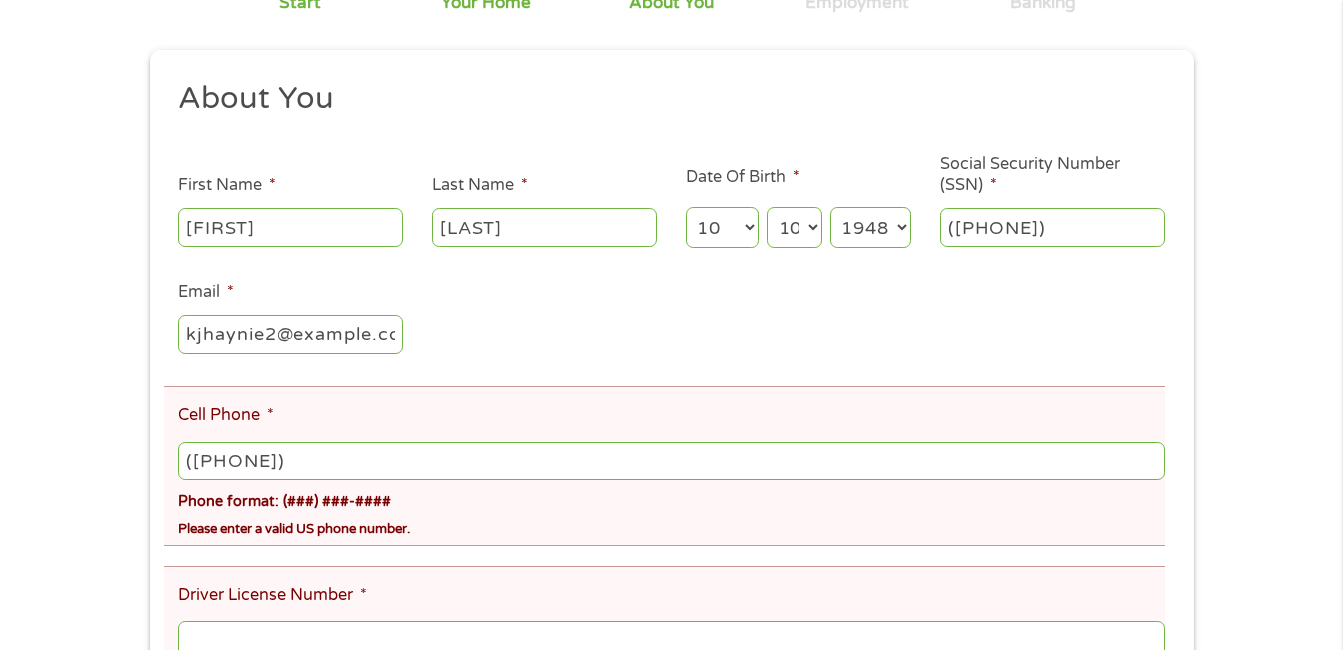 type on "([PHONE])" 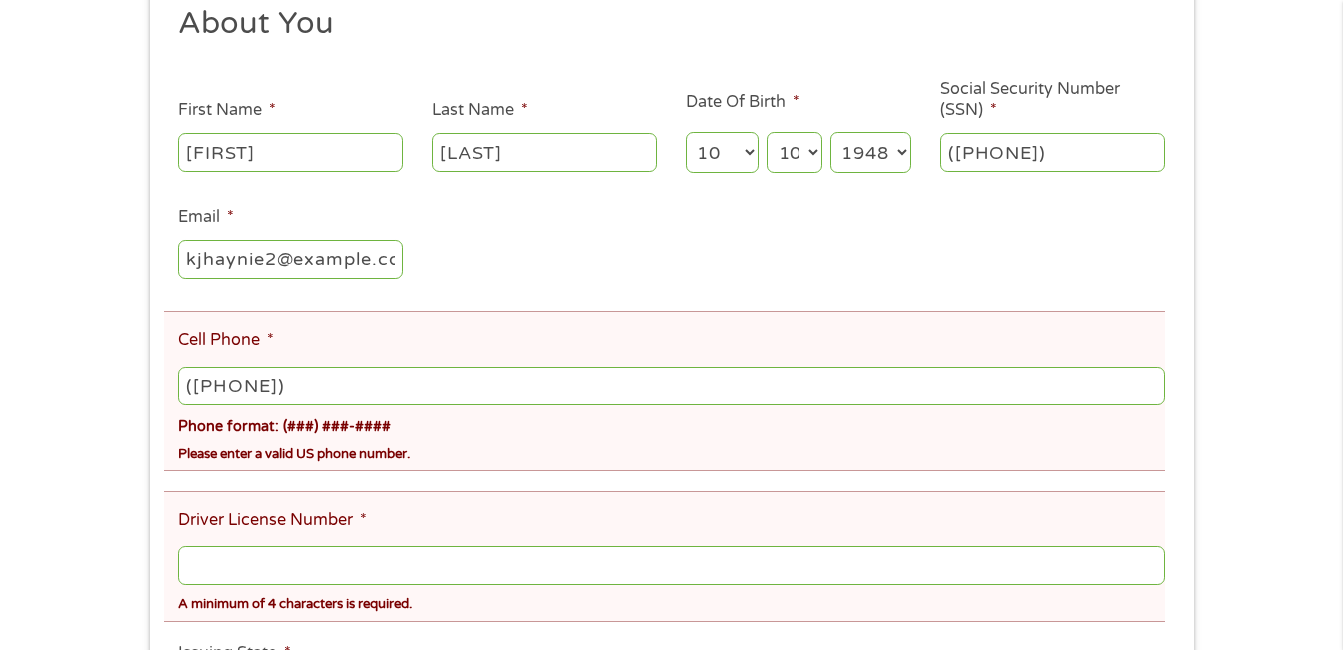 scroll, scrollTop: 391, scrollLeft: 0, axis: vertical 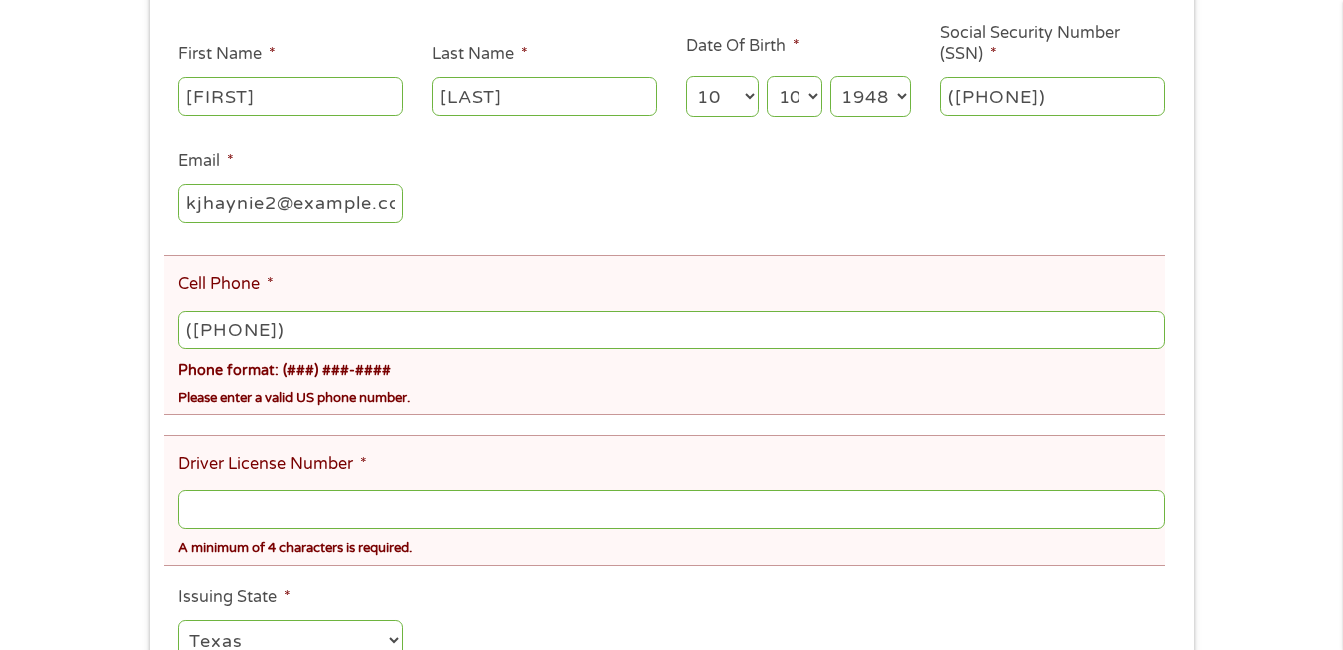 click on "Driver License Number *" at bounding box center (671, 509) 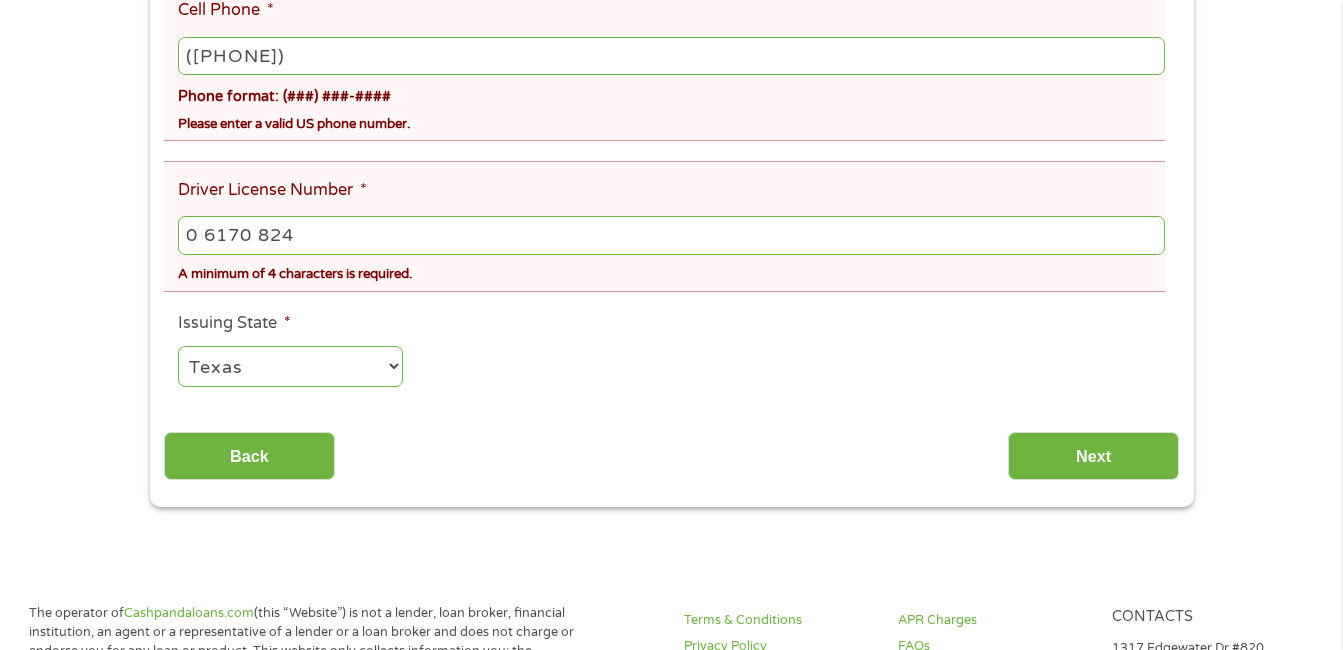 scroll, scrollTop: 698, scrollLeft: 0, axis: vertical 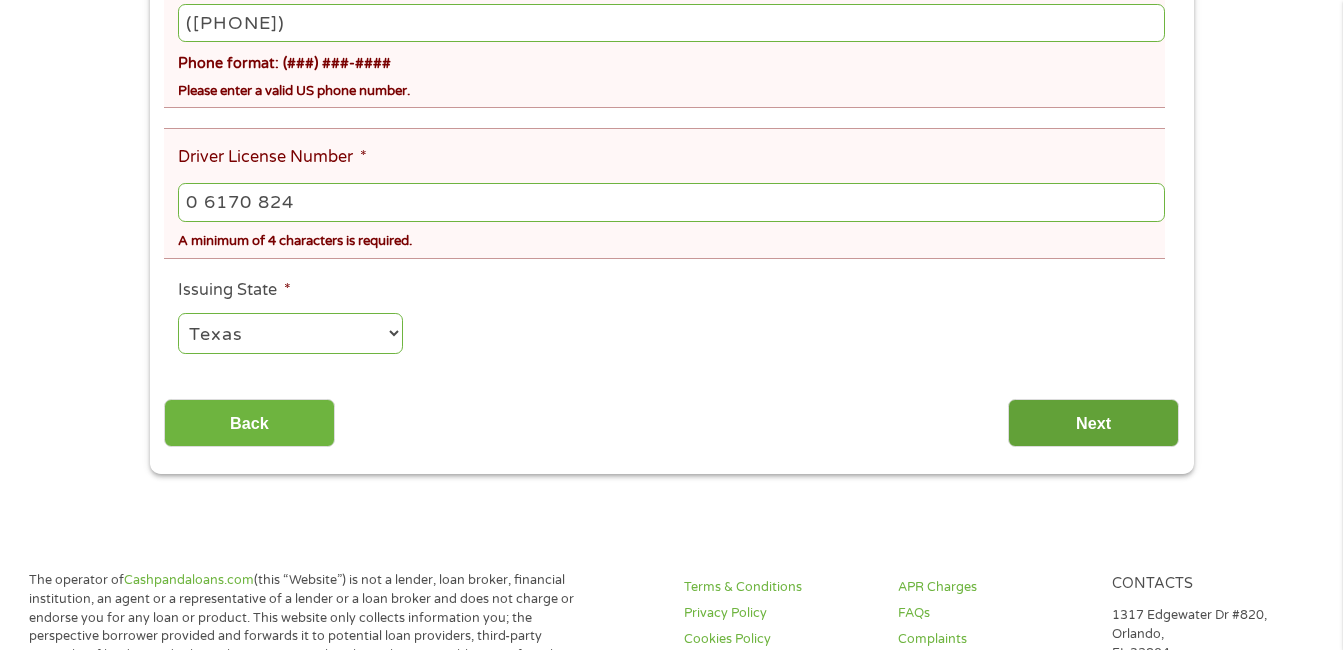 type on "0 6170 824" 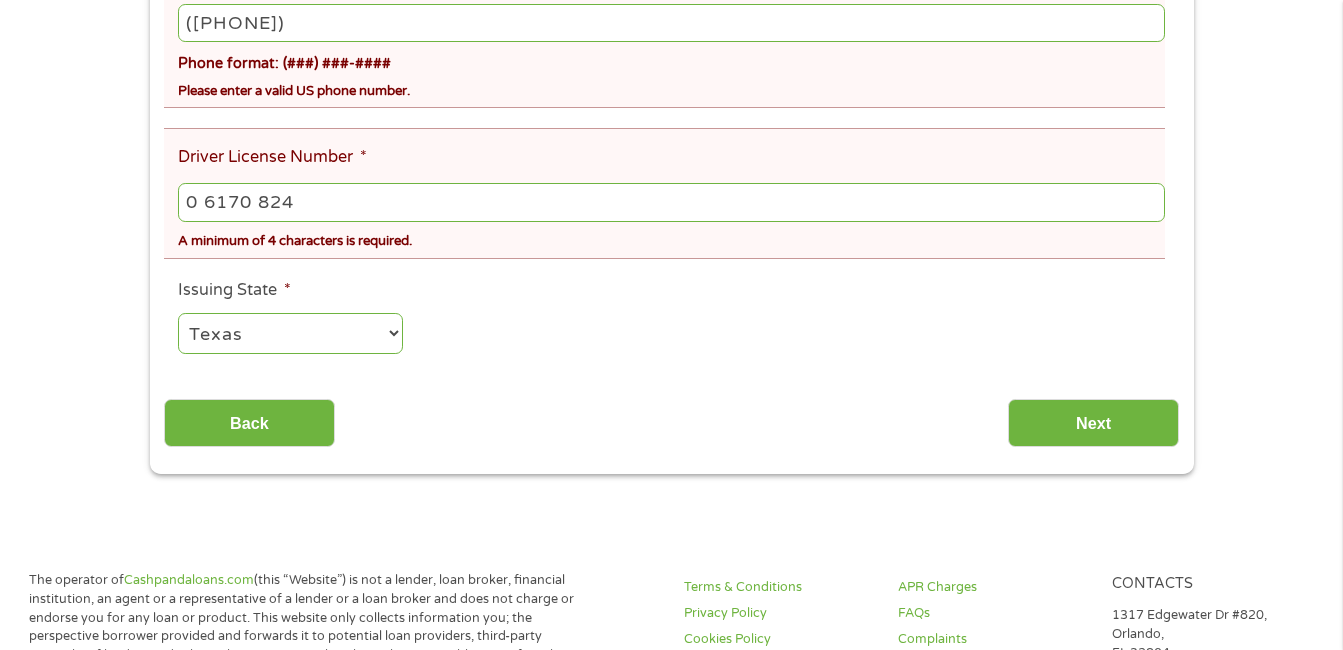scroll, scrollTop: 8, scrollLeft: 8, axis: both 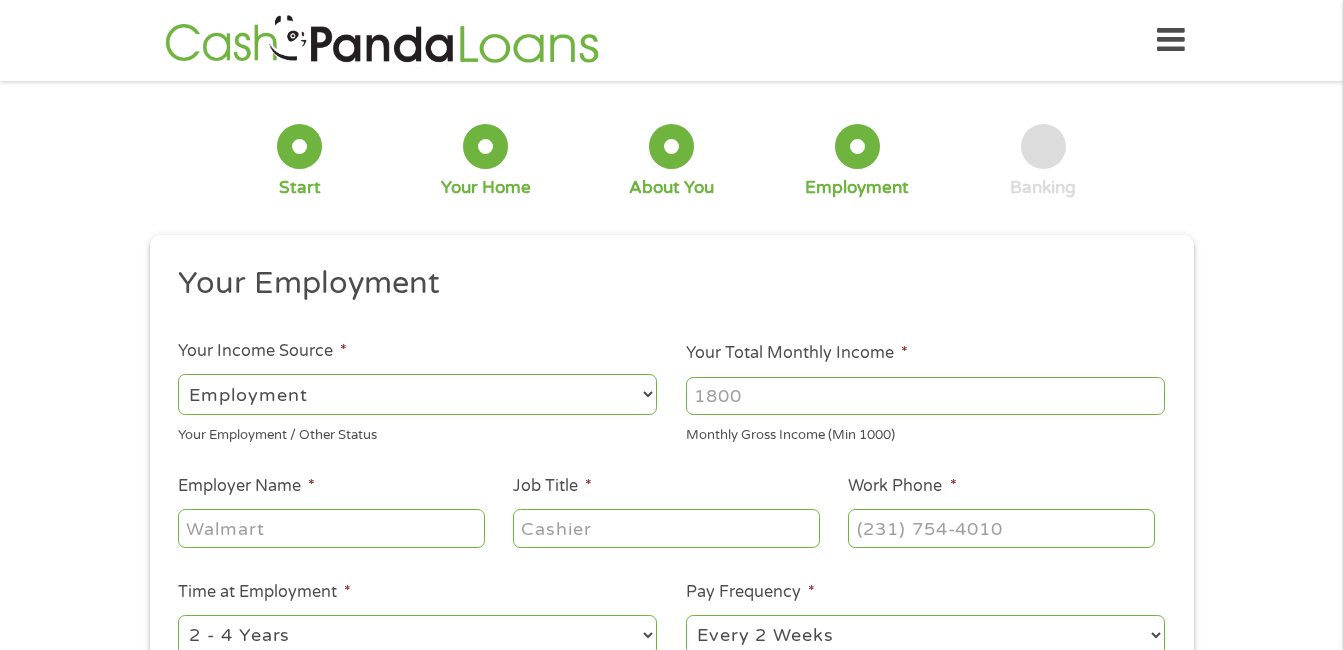 click on "Your Total Monthly Income *" at bounding box center [925, 396] 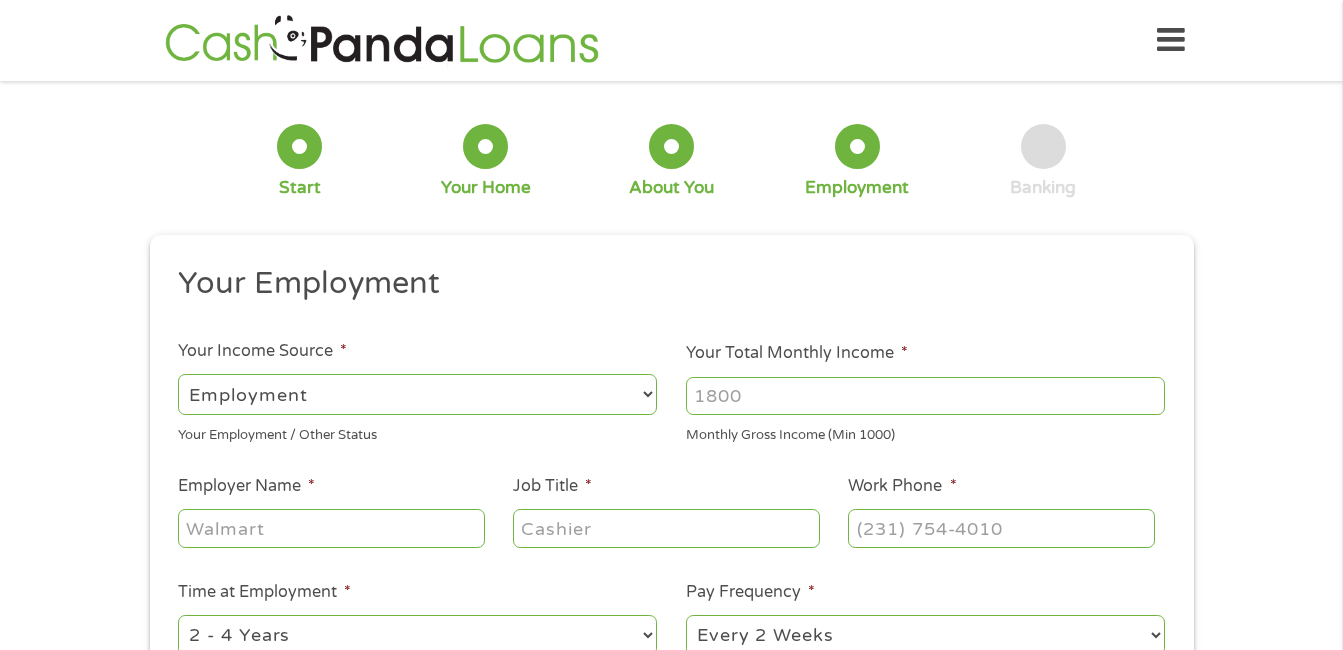 click on "Your Total Monthly Income *" at bounding box center (925, 396) 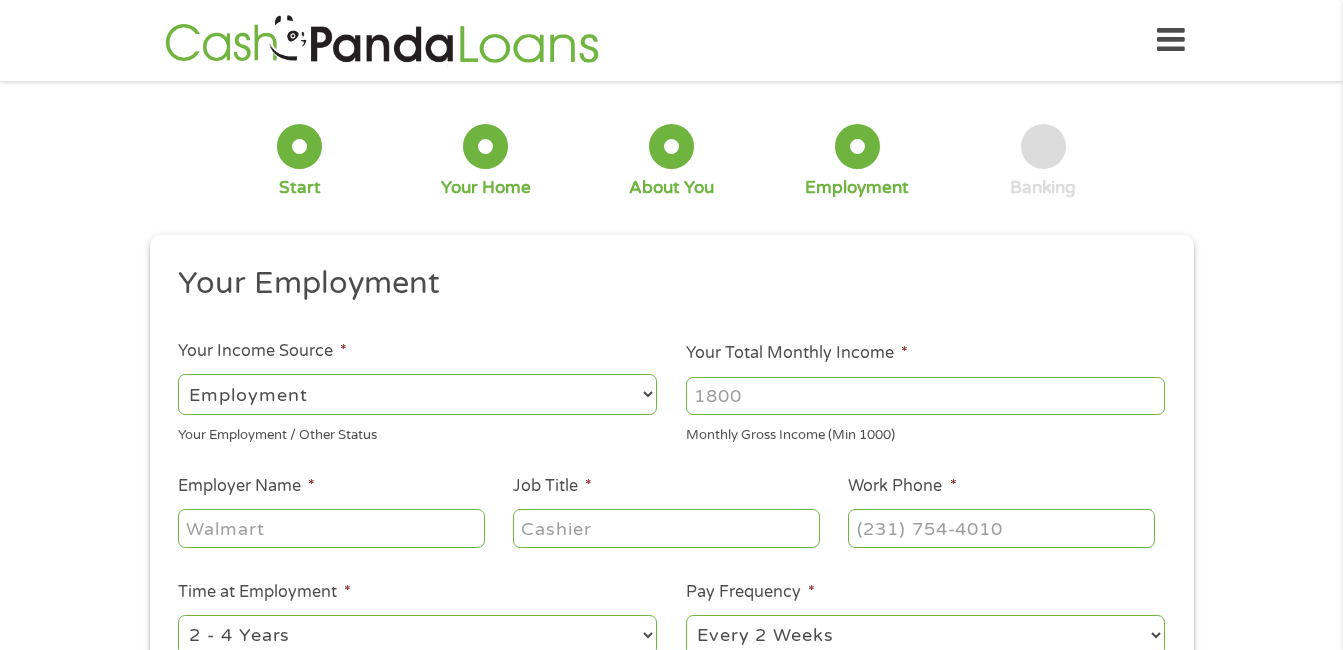 drag, startPoint x: 753, startPoint y: 396, endPoint x: 725, endPoint y: 395, distance: 28.01785 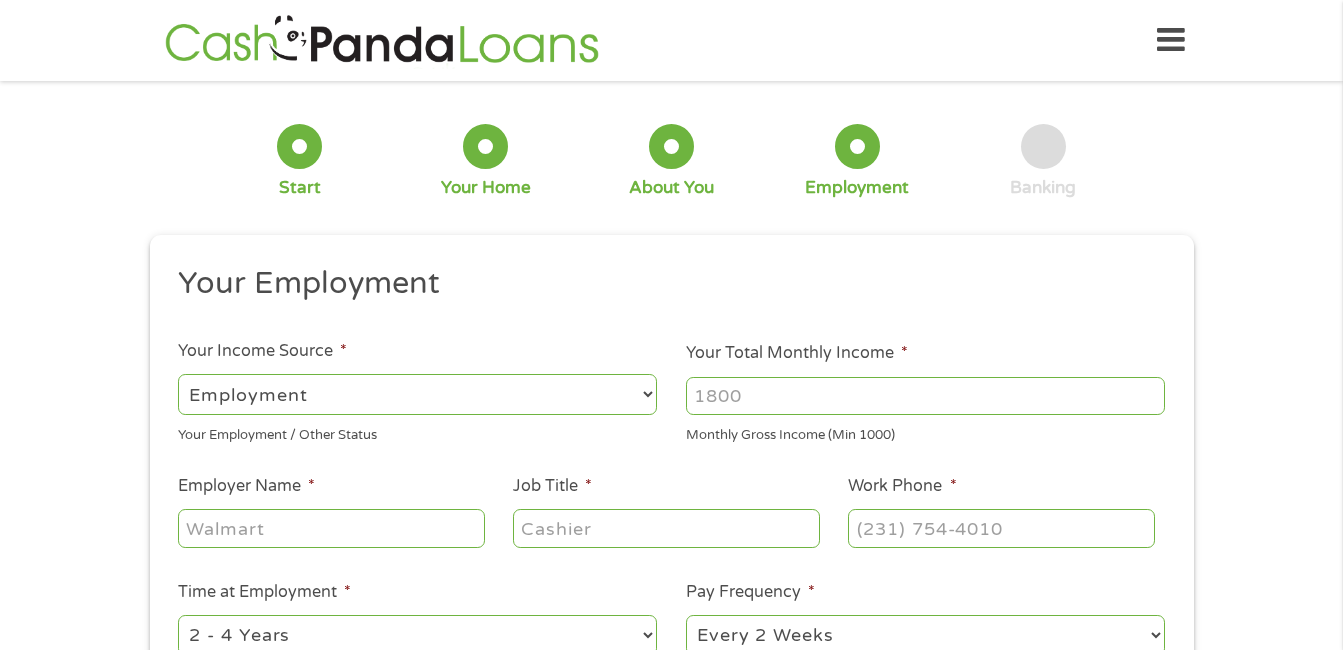click on "Your Total Monthly Income *" at bounding box center (925, 396) 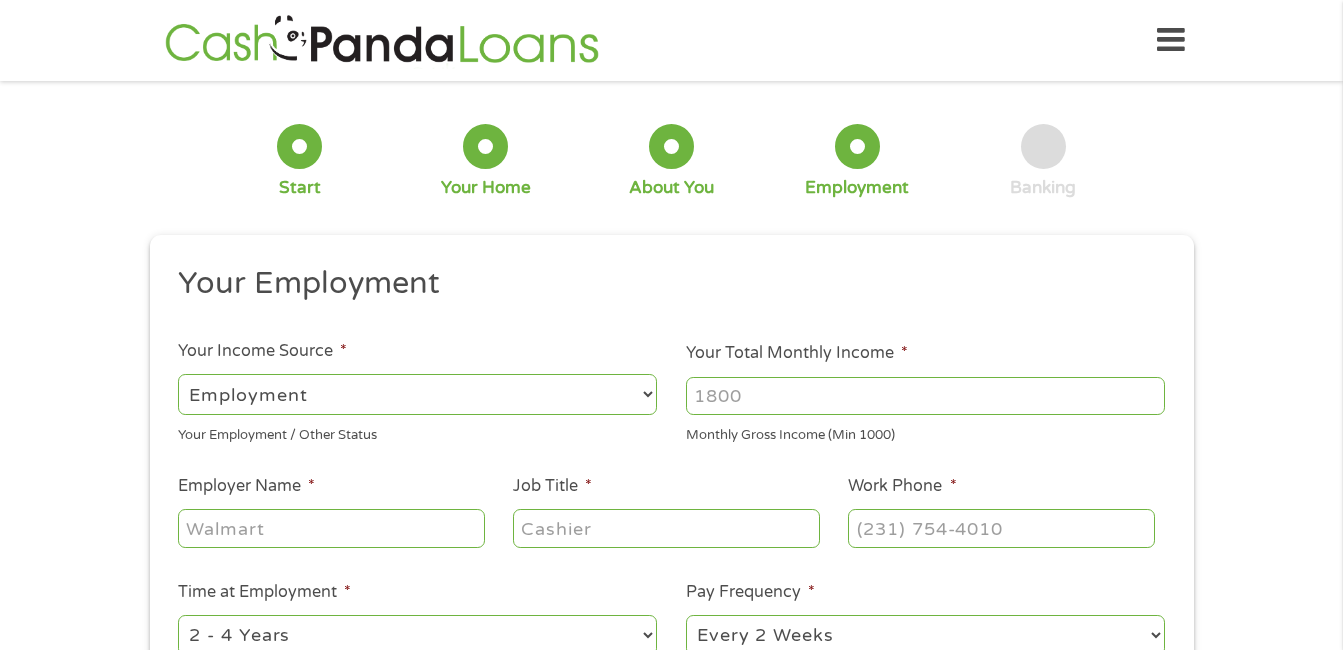 drag, startPoint x: 785, startPoint y: 384, endPoint x: 715, endPoint y: 384, distance: 70 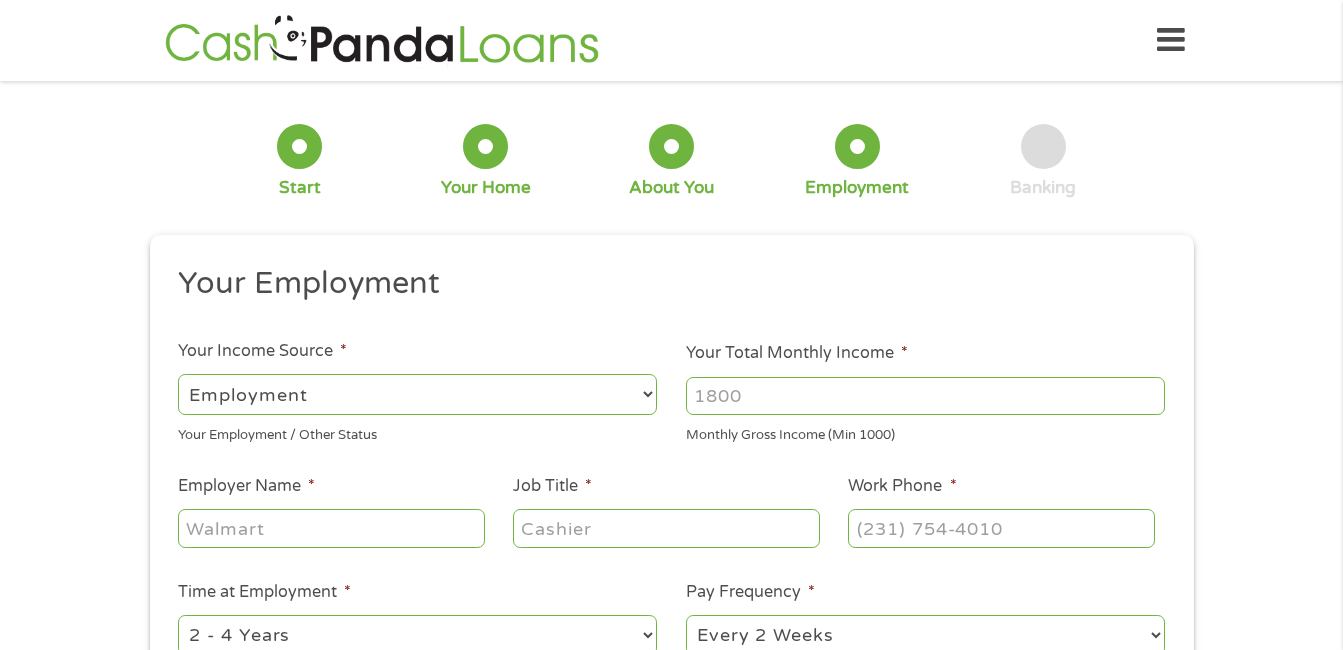 click on "Your Total Monthly Income *" at bounding box center [925, 396] 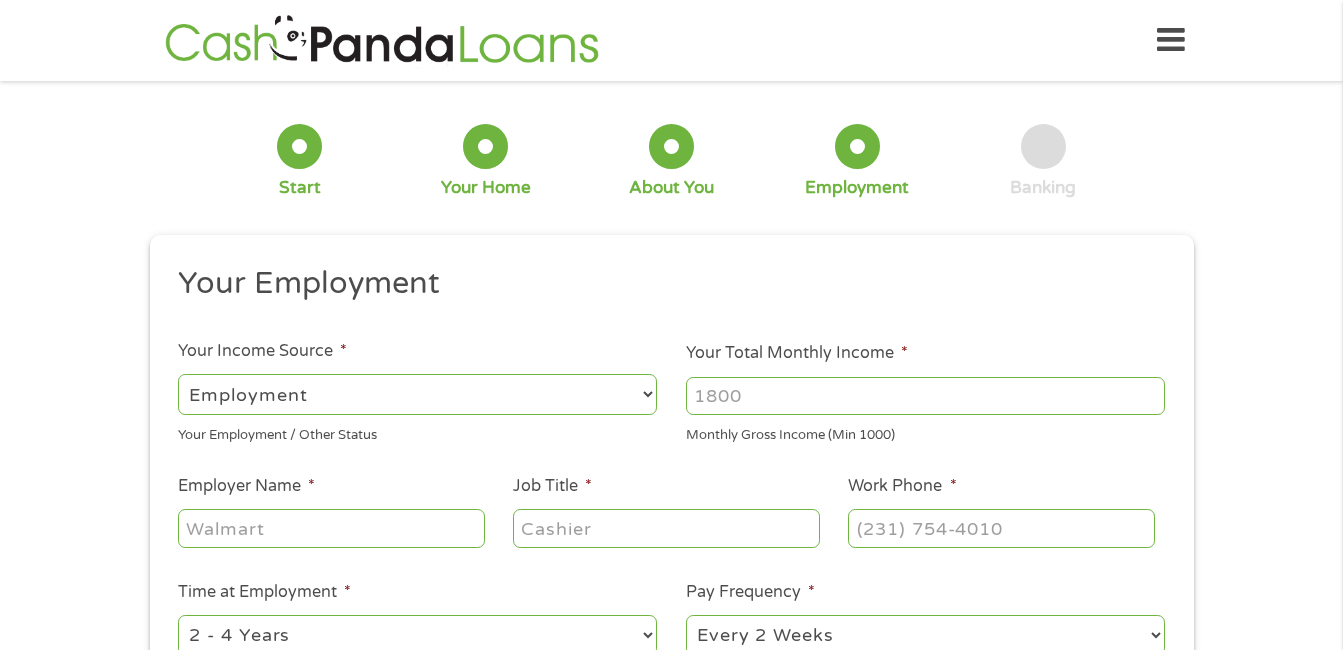 drag, startPoint x: 702, startPoint y: 393, endPoint x: 742, endPoint y: 390, distance: 40.112343 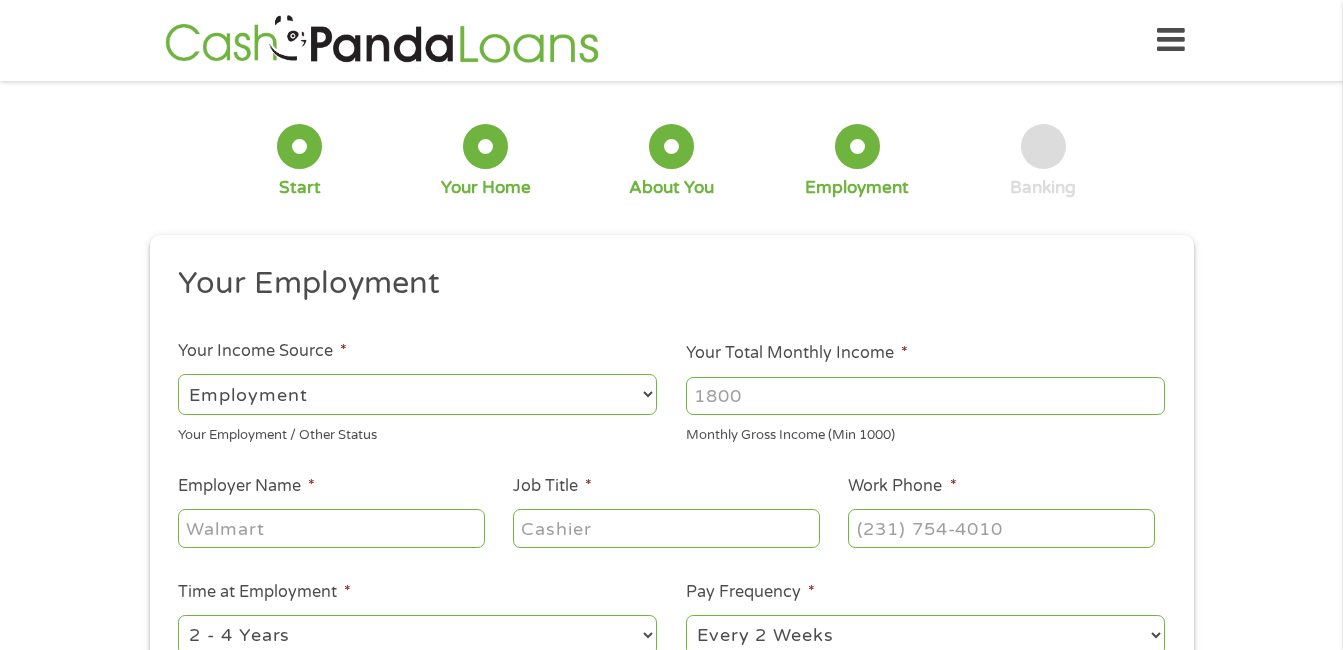 click on "Your Total Monthly Income *" at bounding box center (925, 396) 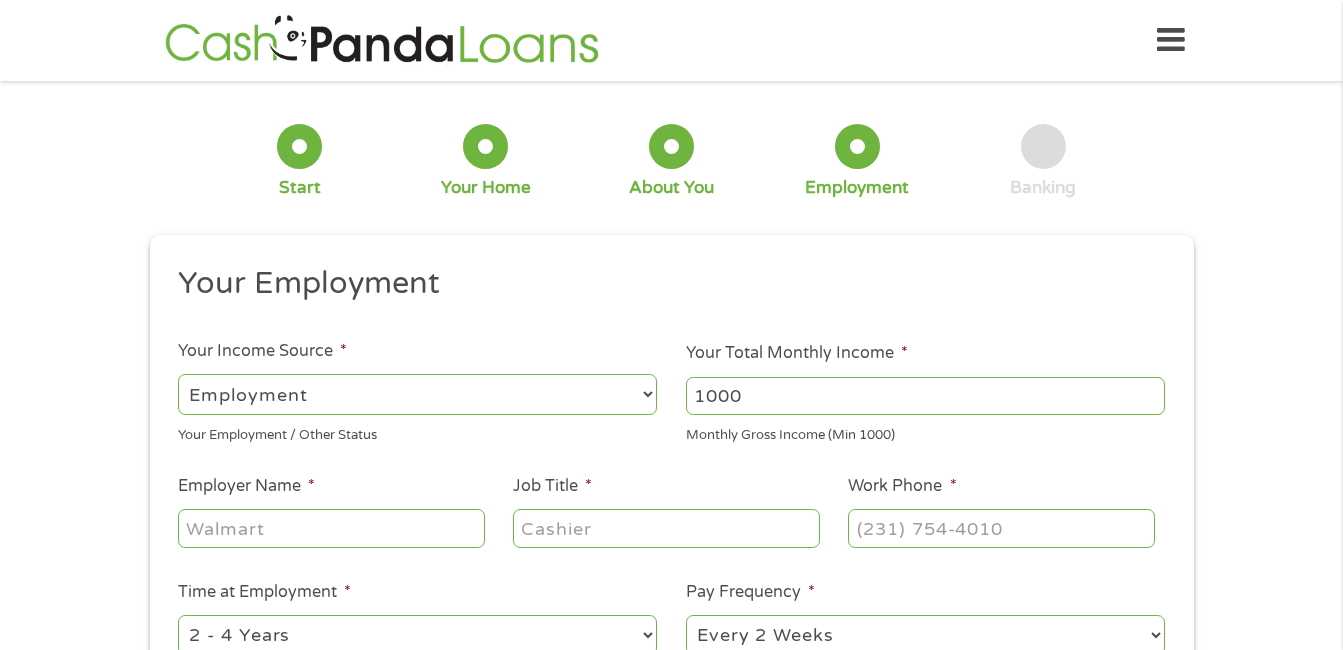 type on "1000" 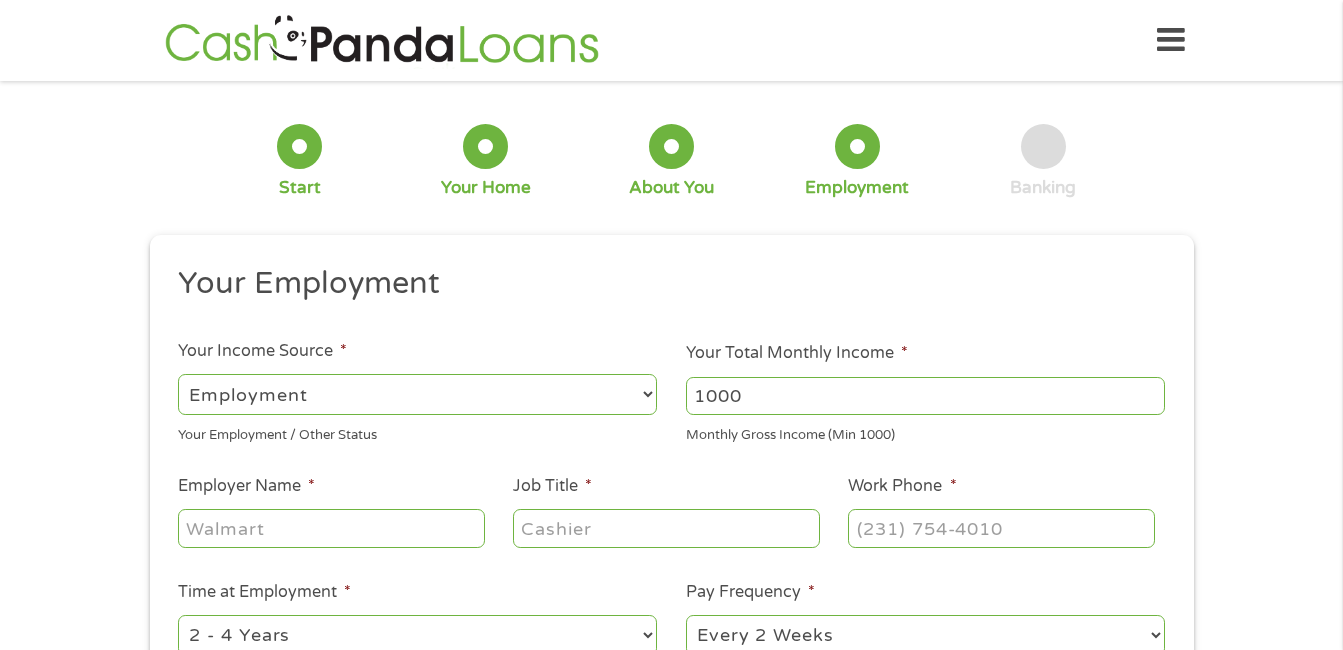 drag, startPoint x: 686, startPoint y: 400, endPoint x: 789, endPoint y: 391, distance: 103.392456 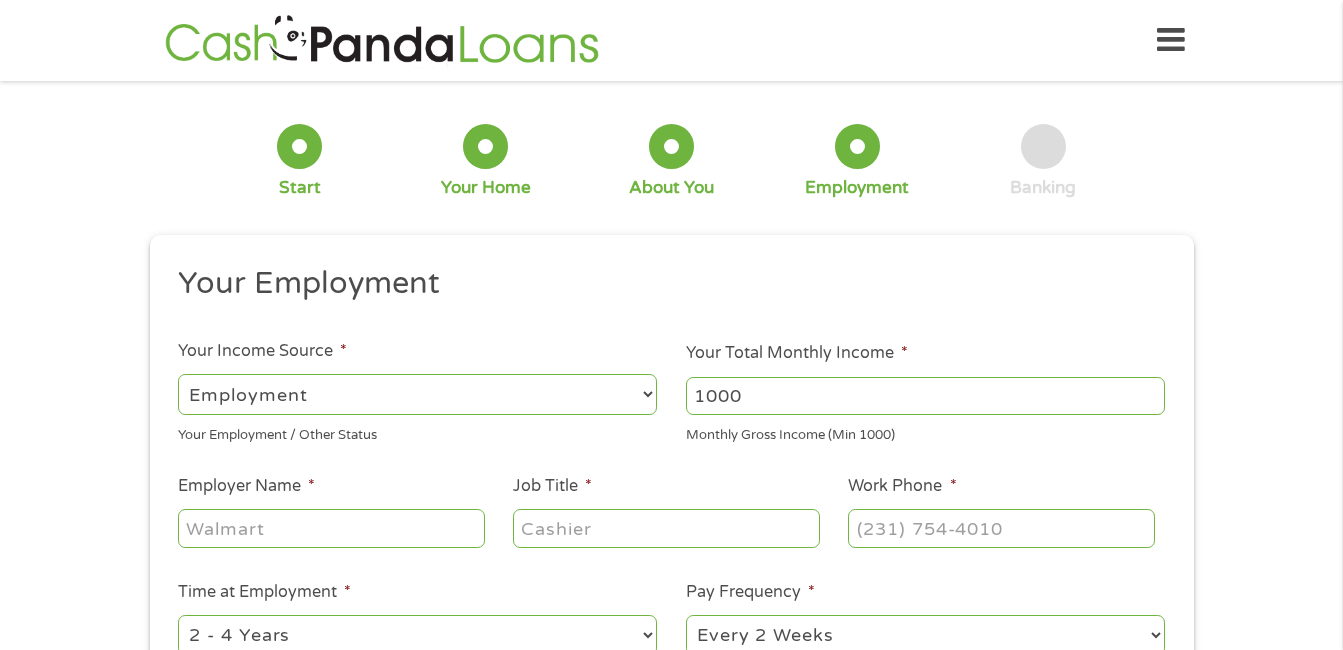 click on "1000" at bounding box center [925, 396] 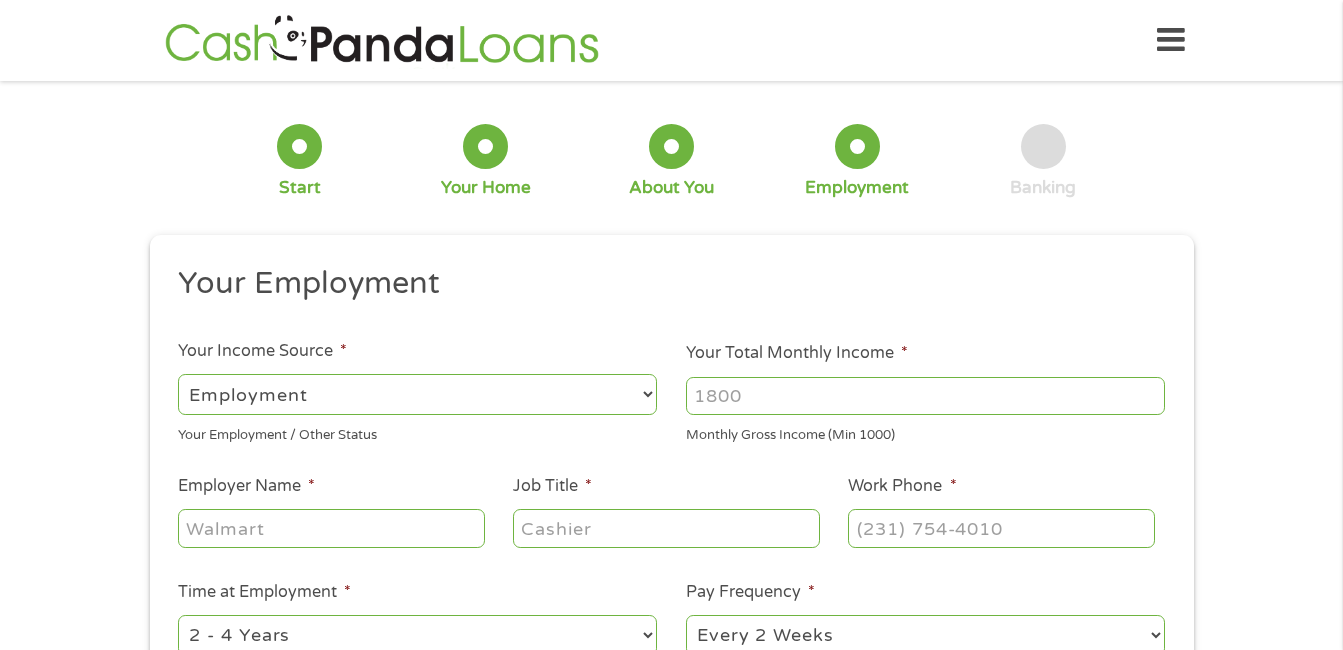 type on "1000" 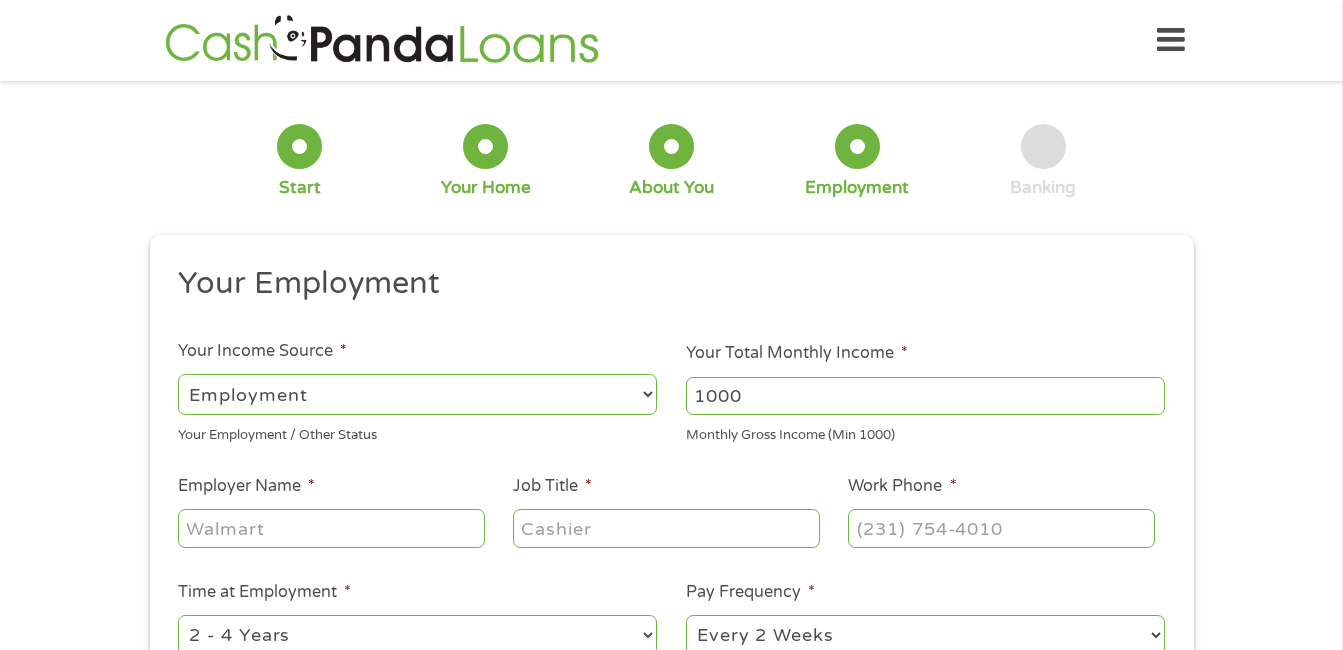 click on "1000" at bounding box center [925, 396] 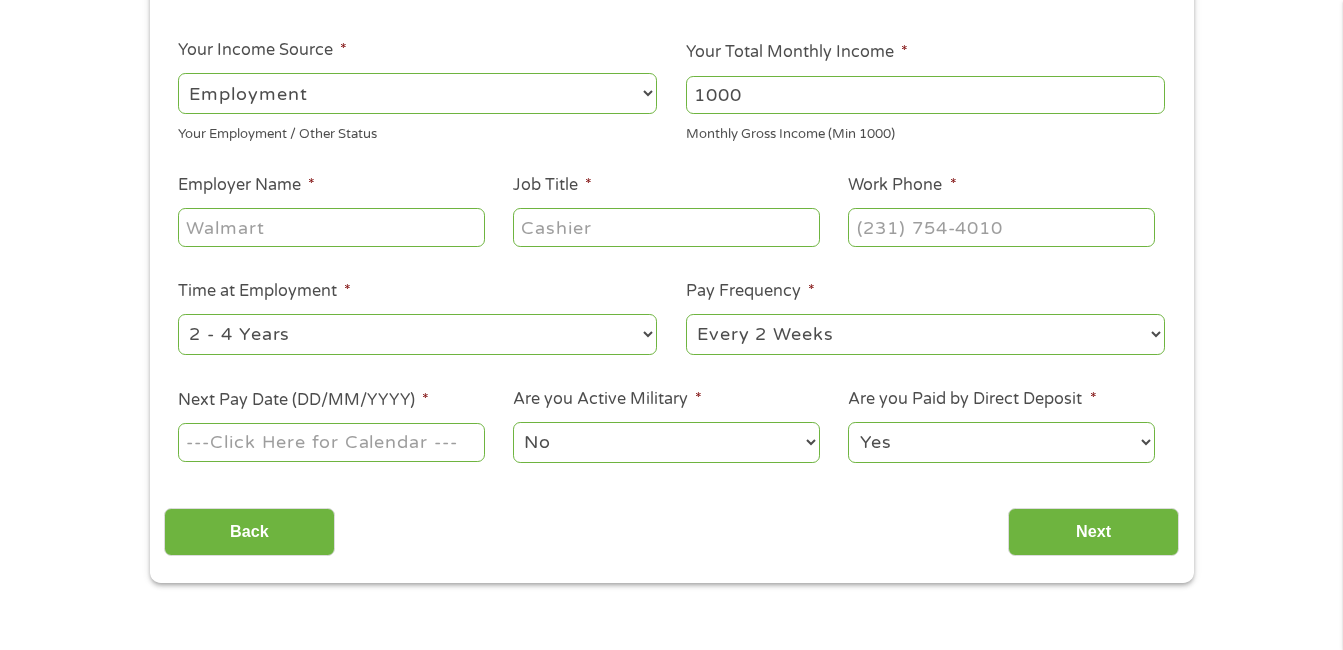 scroll, scrollTop: 342, scrollLeft: 0, axis: vertical 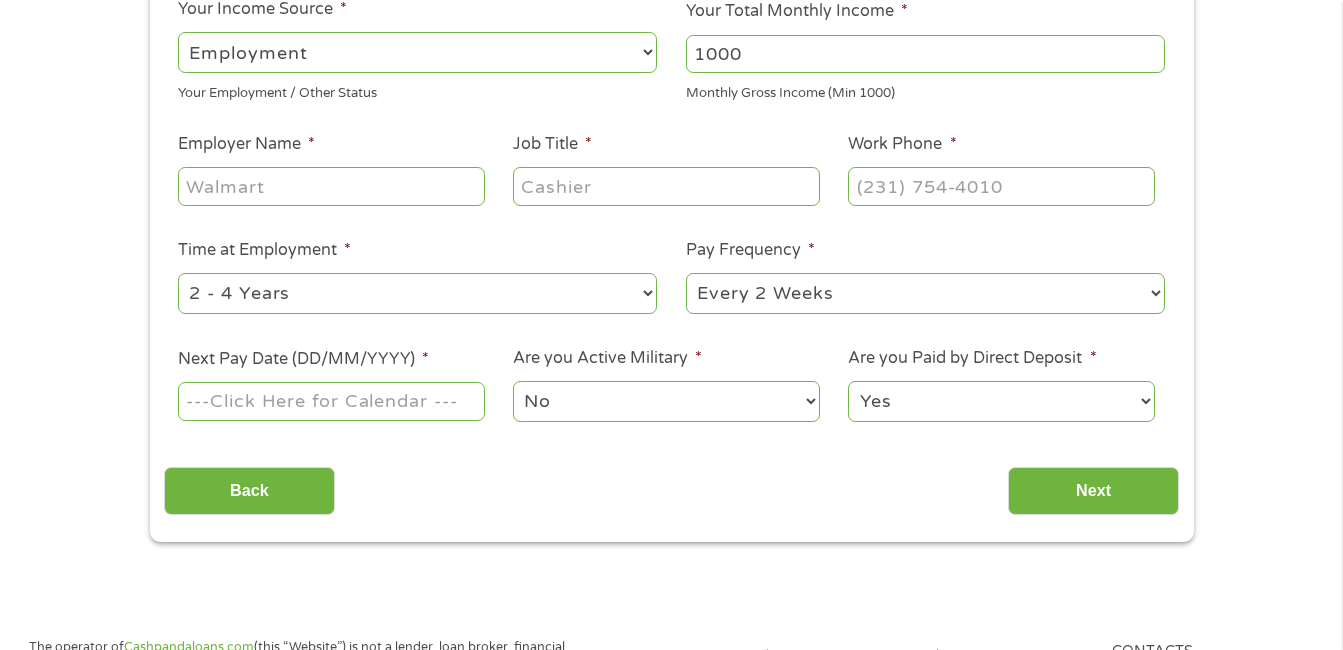 click on "Employer Name *" at bounding box center [331, 186] 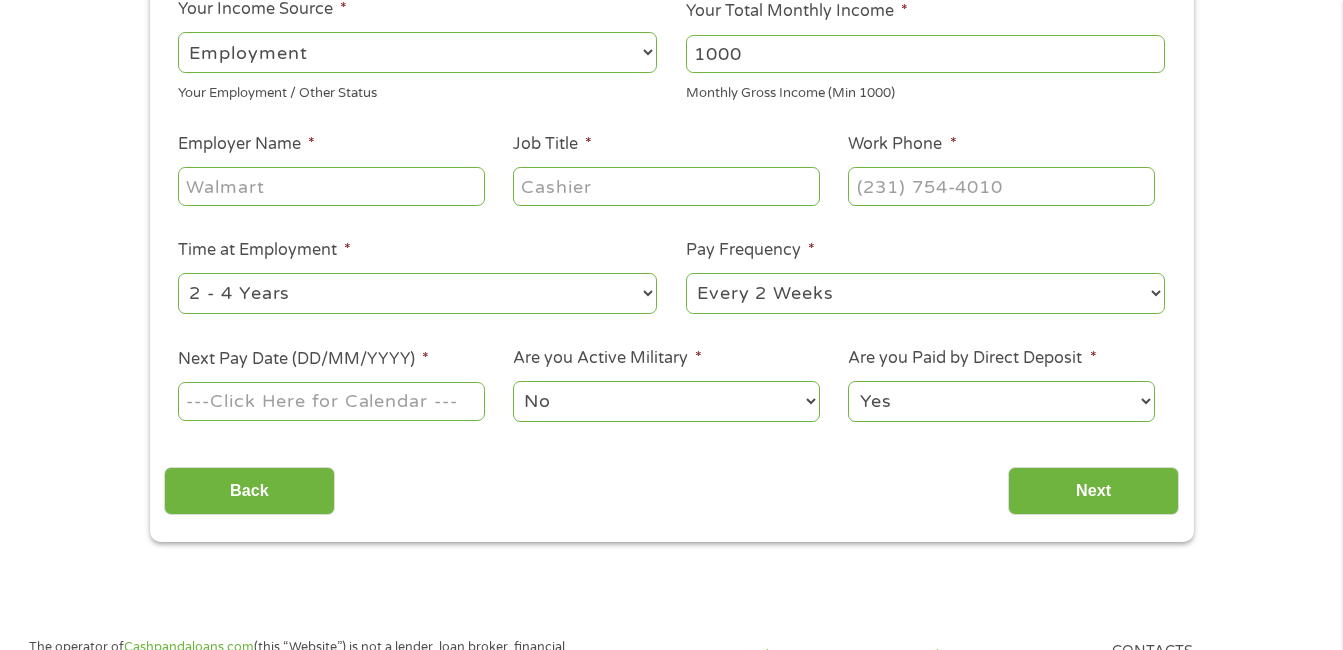 select on "benefits" 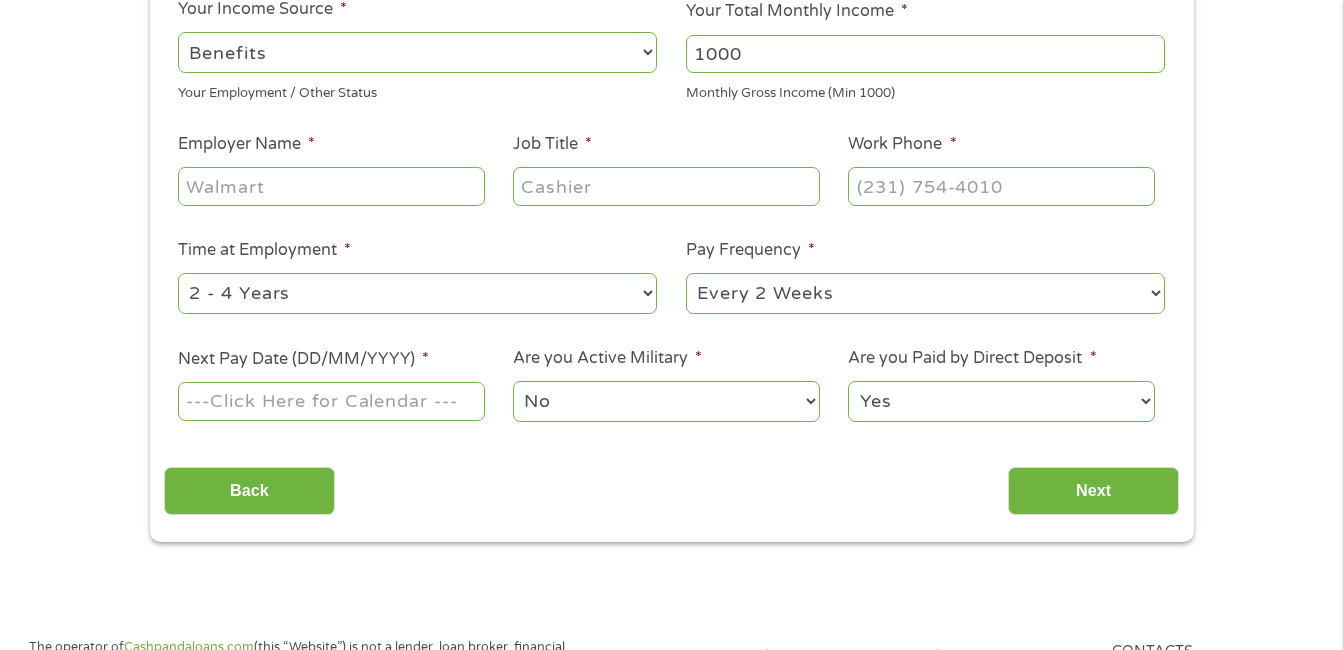 click on "--- Choose one --- Employment Self Employed Benefits" at bounding box center (417, 52) 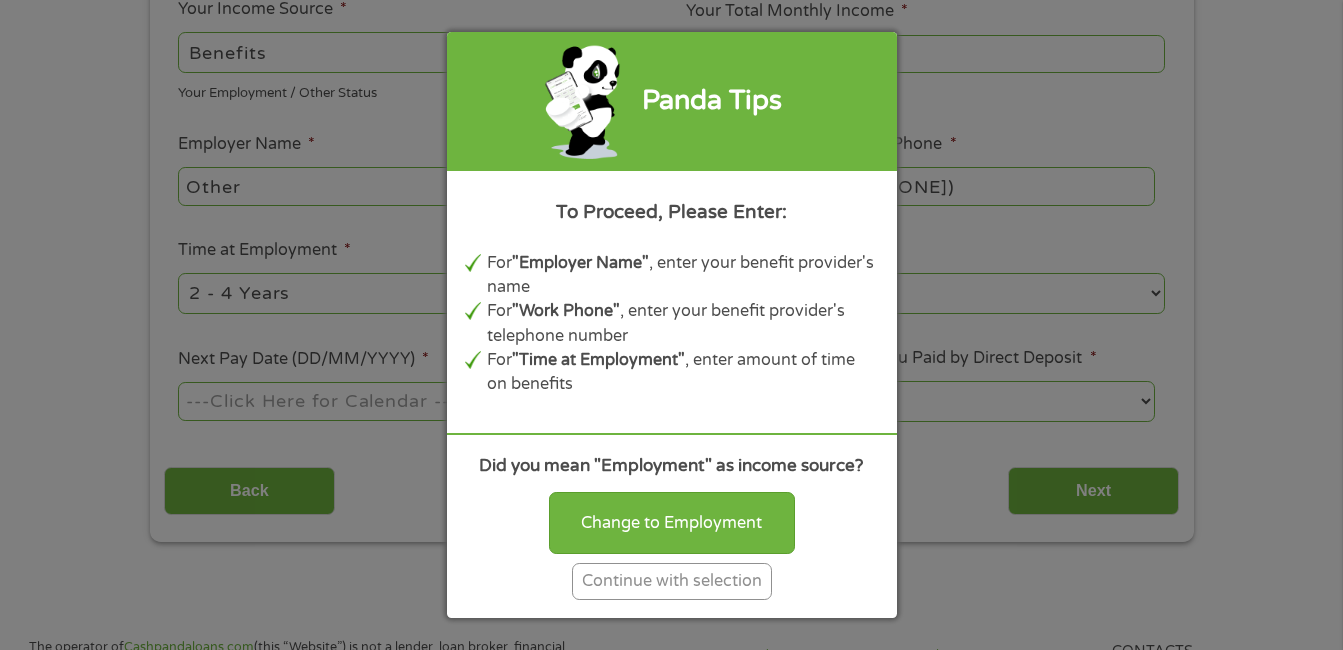 click on ""Employer Name"" at bounding box center (580, 263) 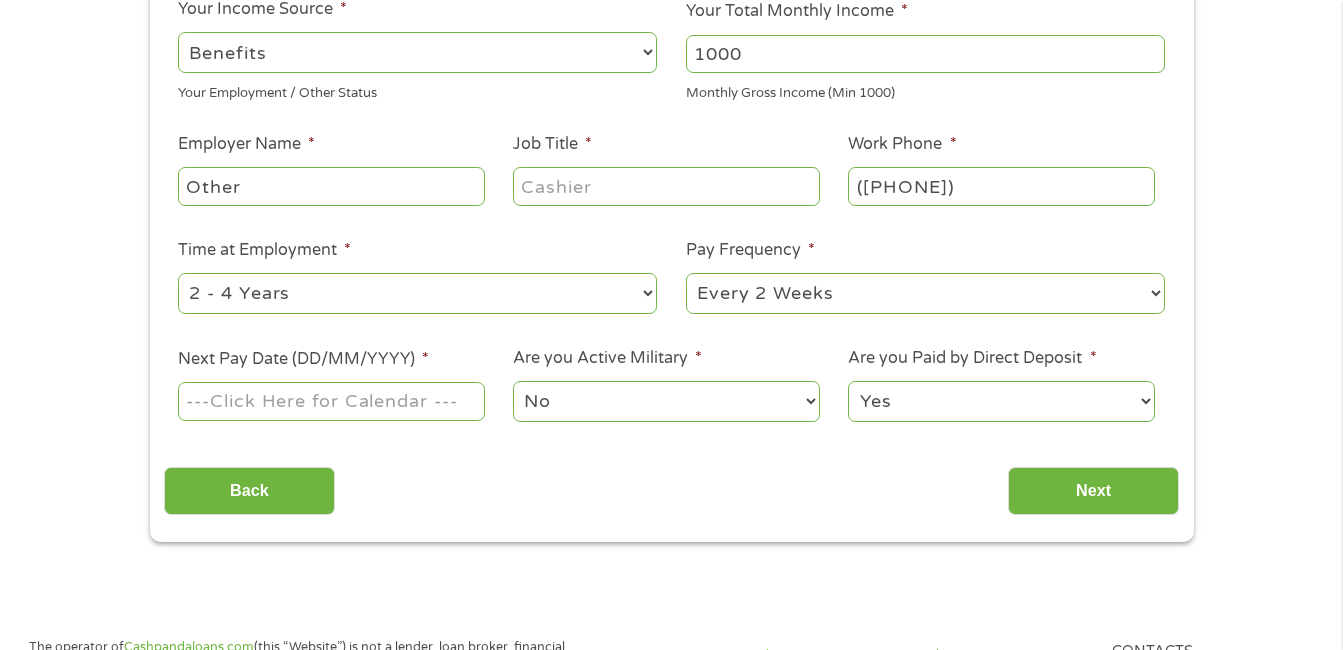 click on "Employer Name * Other" at bounding box center [331, 170] 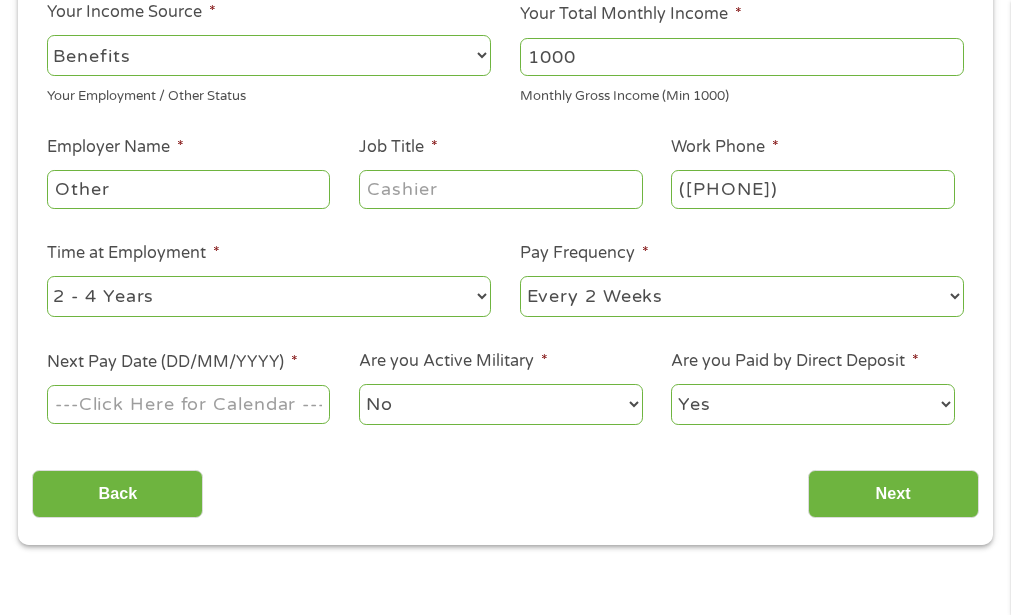 scroll, scrollTop: 378, scrollLeft: 0, axis: vertical 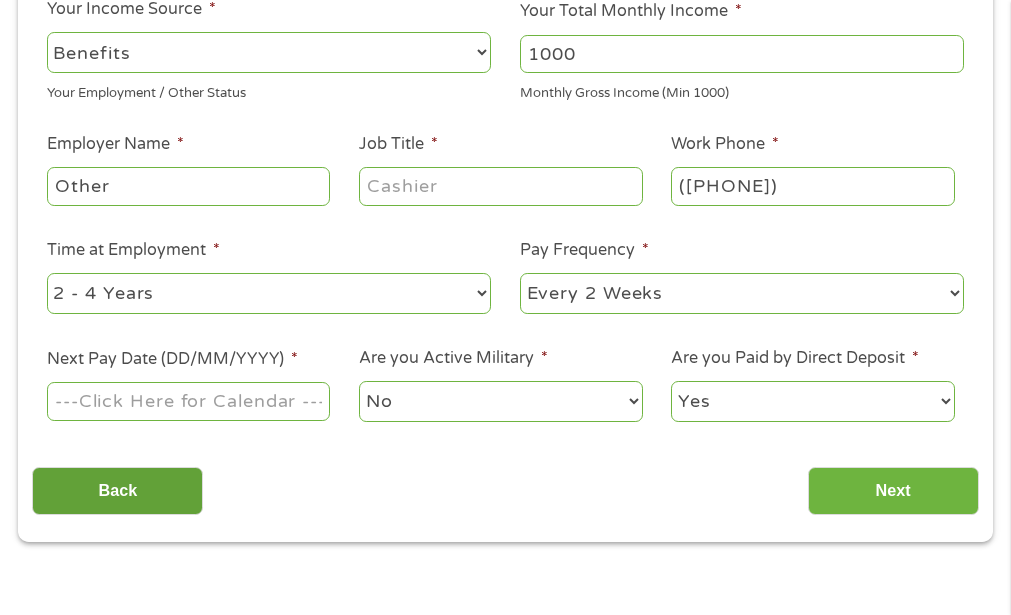 click on "Back" at bounding box center (117, 491) 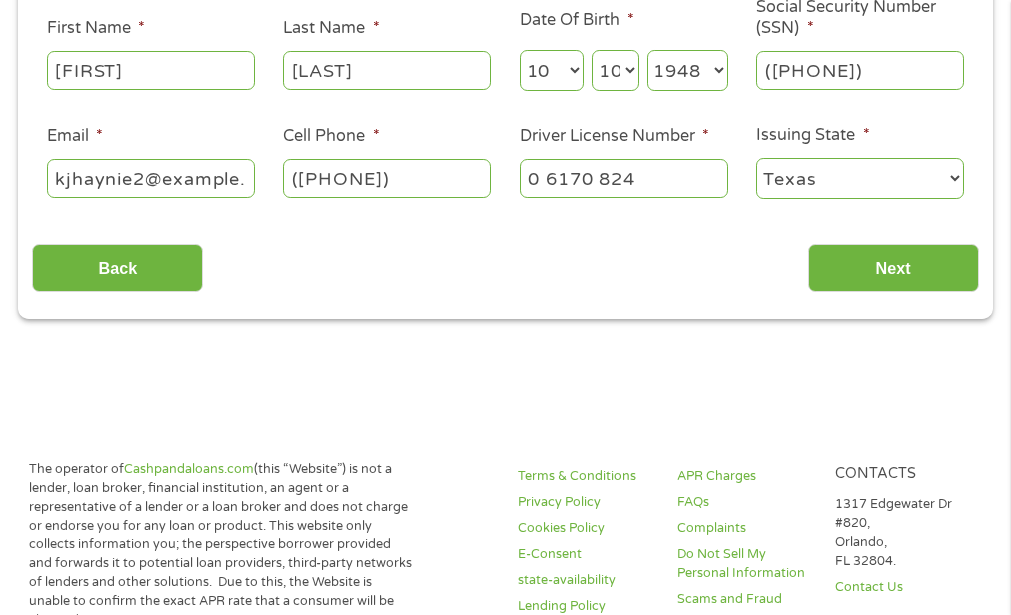scroll, scrollTop: 8, scrollLeft: 8, axis: both 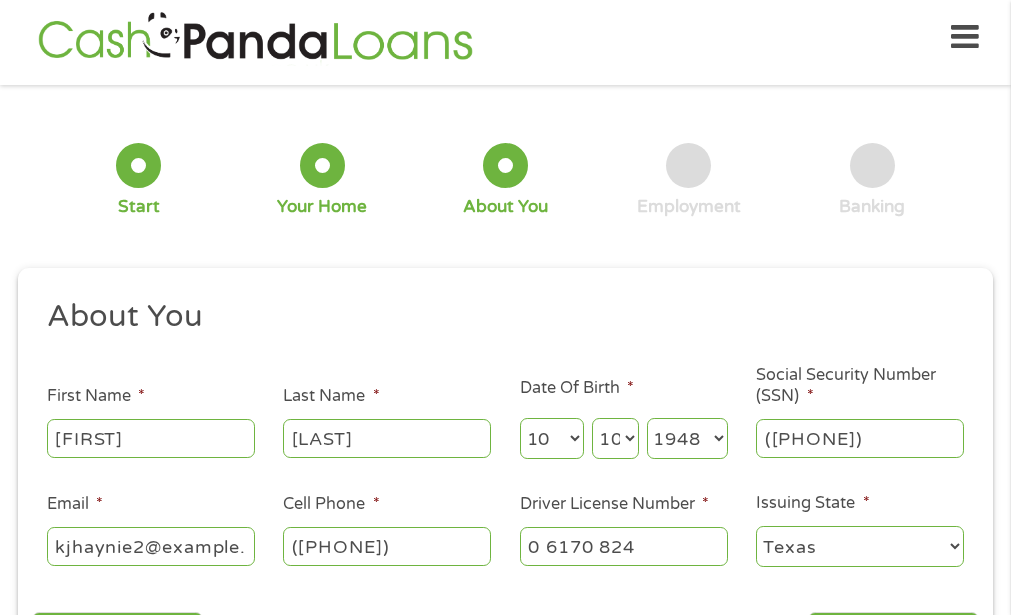 click on "kjhaynie2@example.com
([PHONE]) Driver License Number * 0 6170 824 Issuing State * [STATE]" at bounding box center (505, 479) 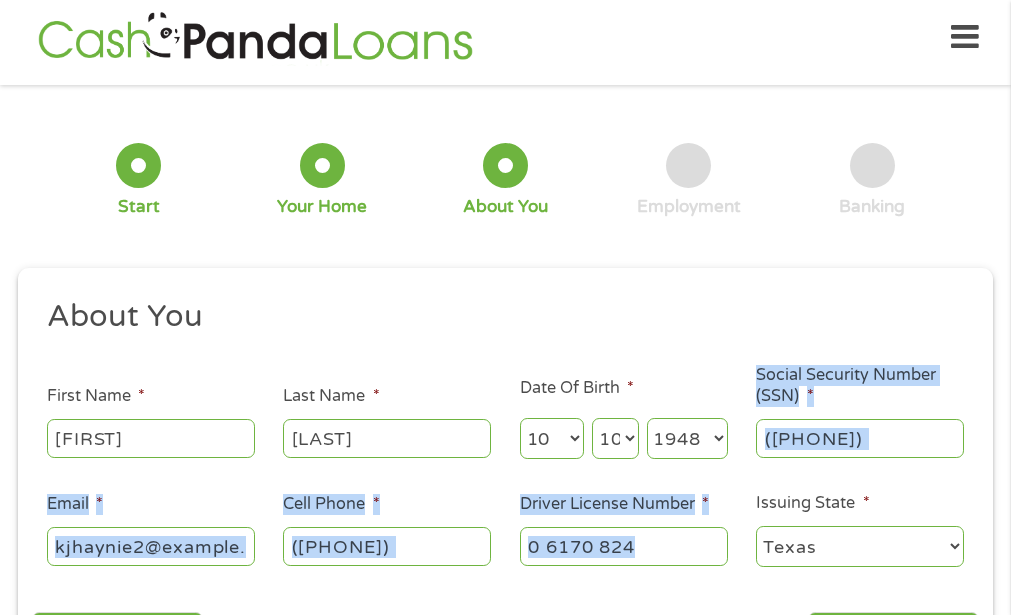 drag, startPoint x: 604, startPoint y: 571, endPoint x: 223, endPoint y: 459, distance: 397.12088 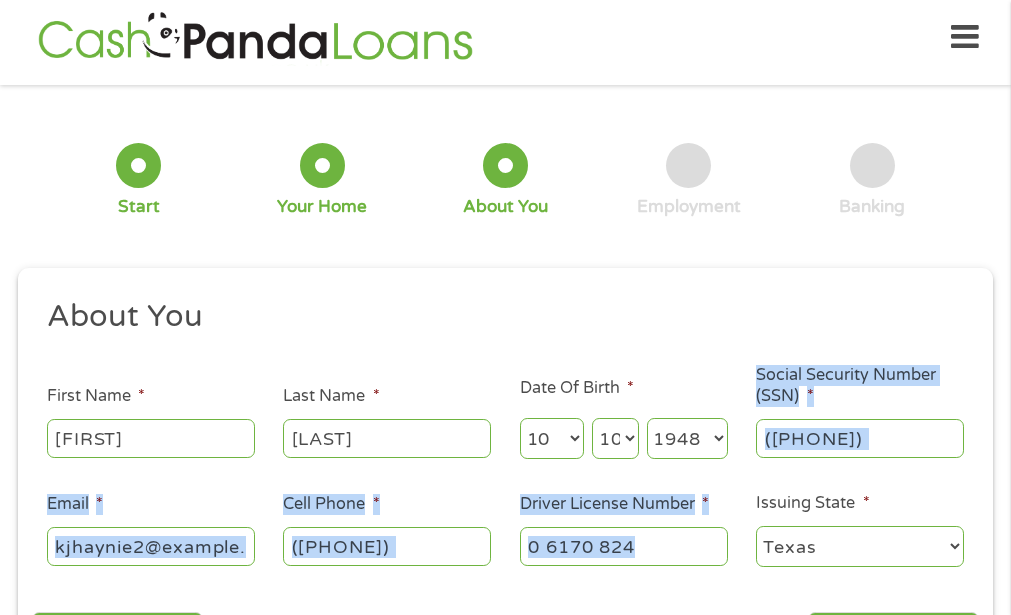 click on "kjhaynie2@example.com
([PHONE]) Driver License Number * 0 6170 824 Issuing State * [STATE]" at bounding box center [505, 441] 